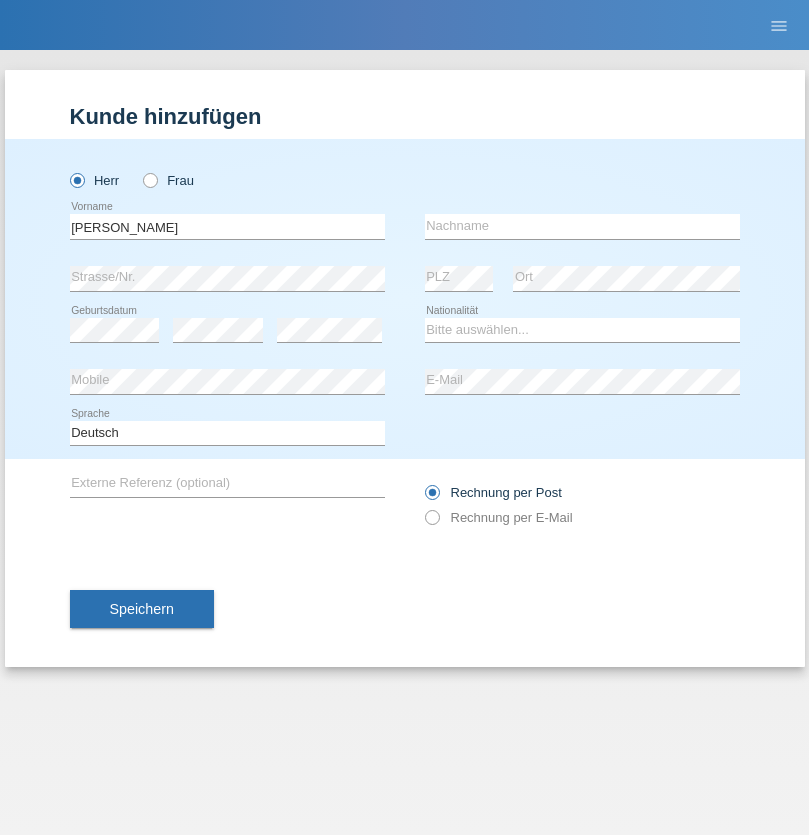 scroll, scrollTop: 0, scrollLeft: 0, axis: both 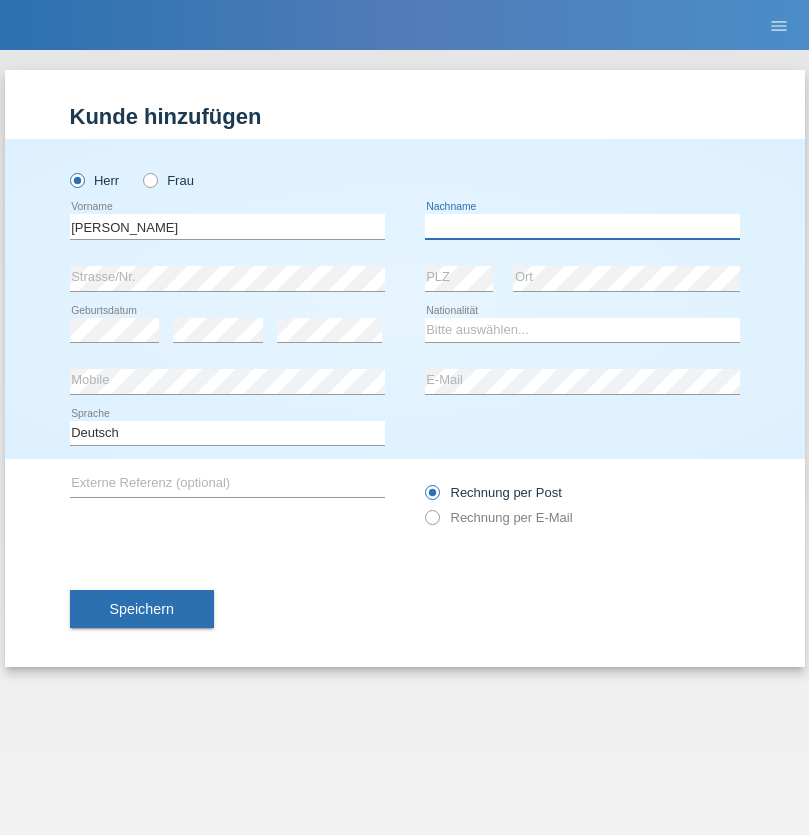 click at bounding box center [582, 226] 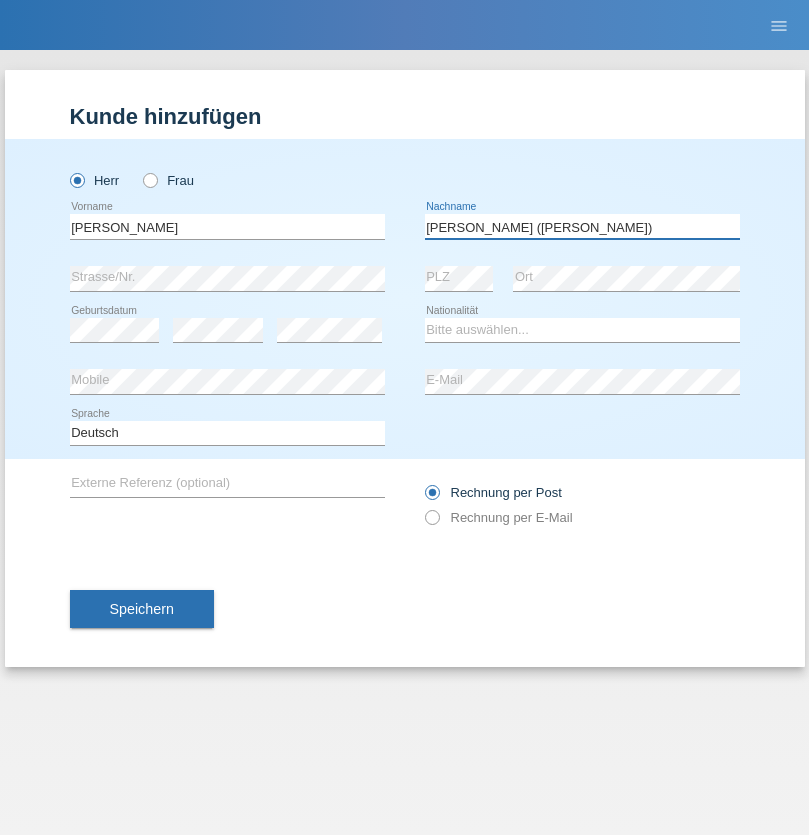 type on "A. Cassiano (Miriã)" 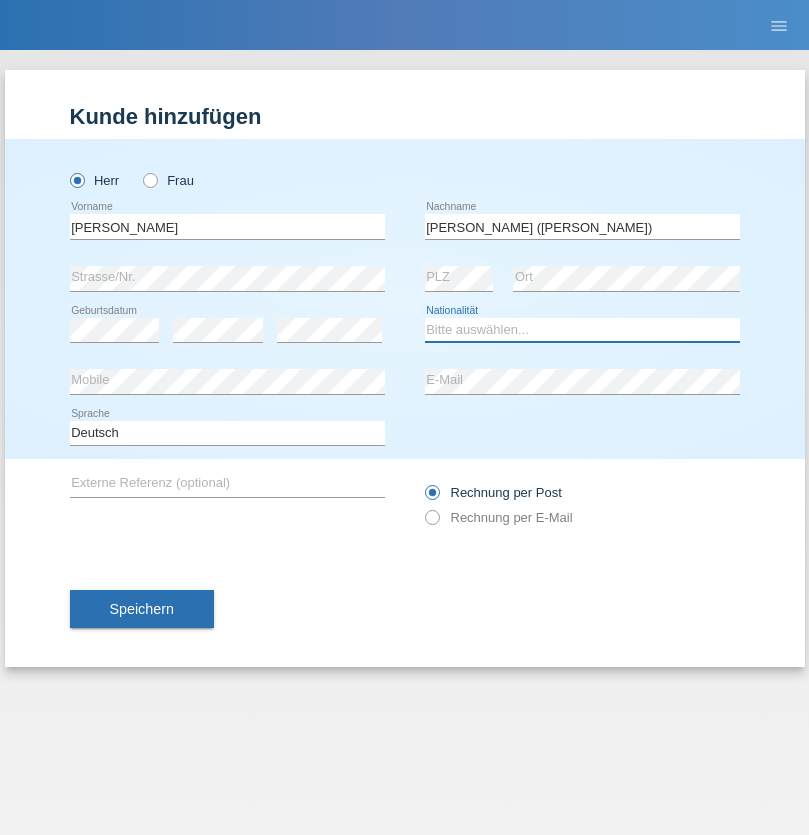 select on "BR" 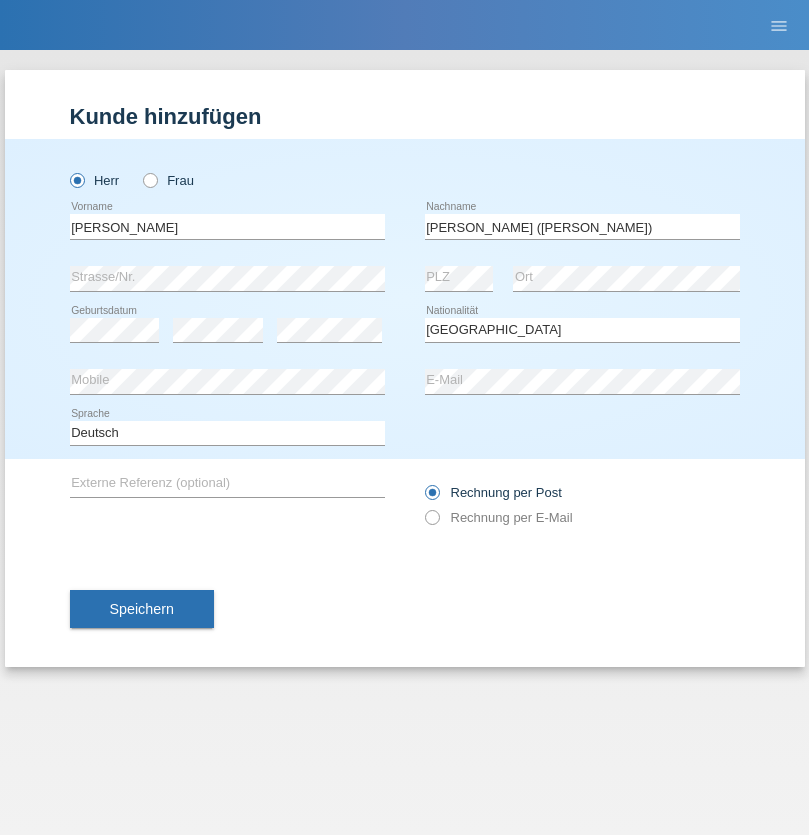 select on "C" 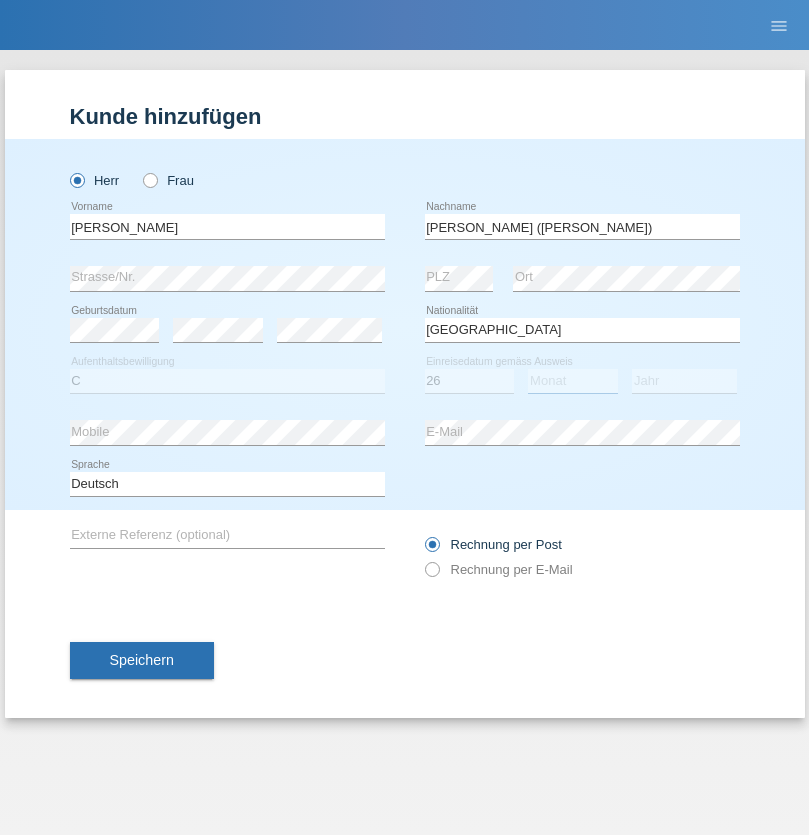 select on "01" 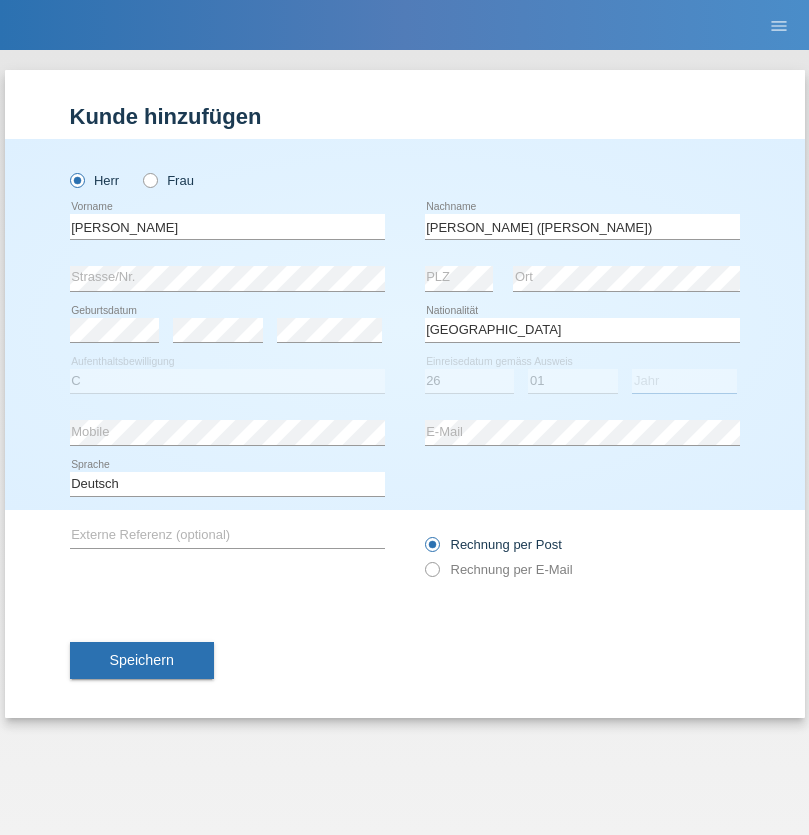 select on "2021" 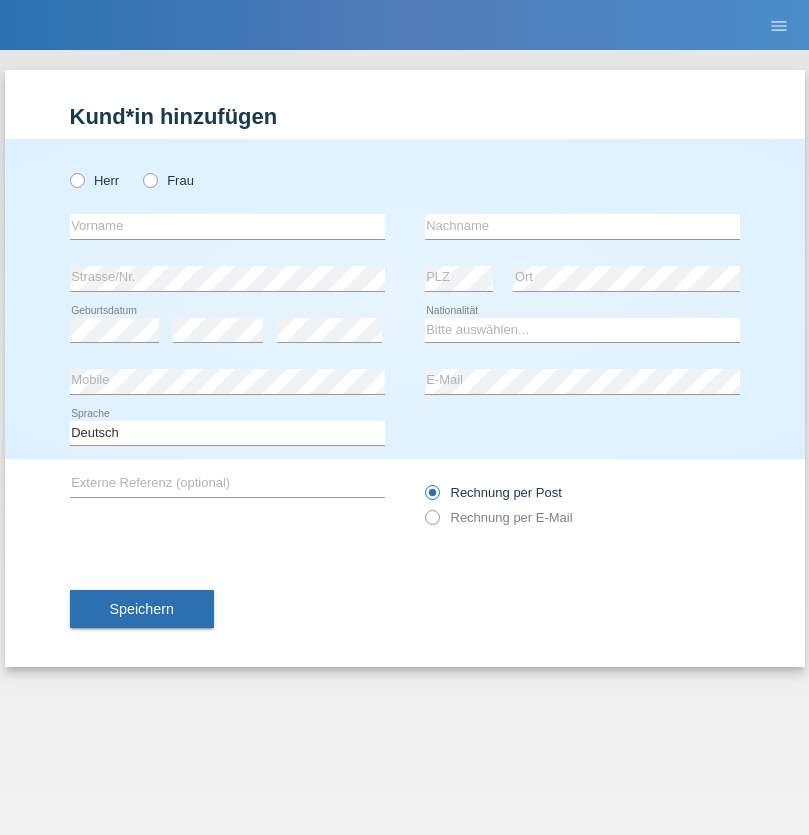 scroll, scrollTop: 0, scrollLeft: 0, axis: both 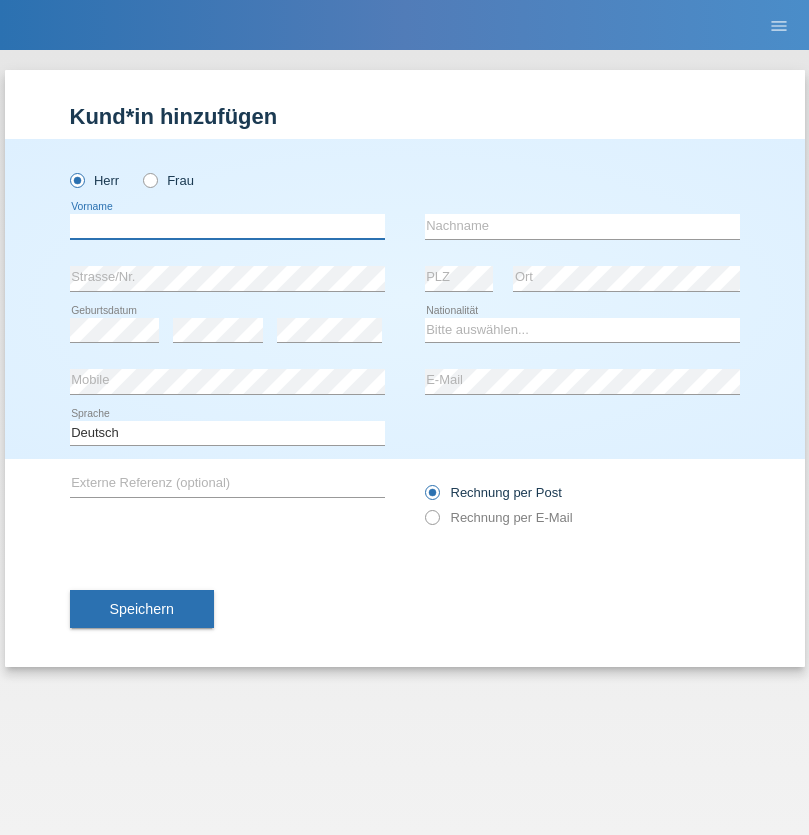 click at bounding box center (227, 226) 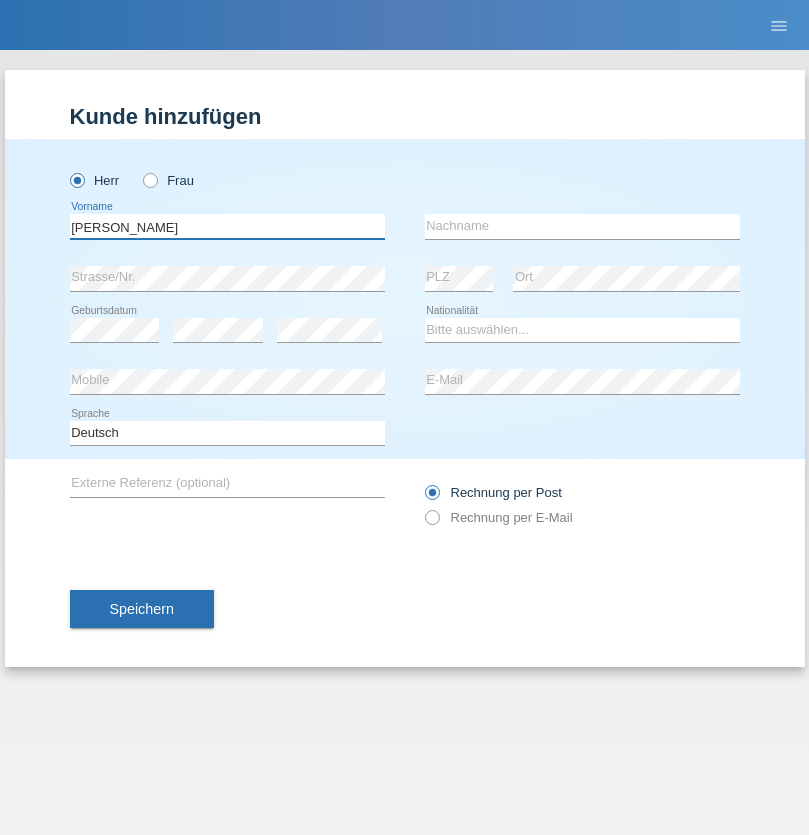 type on "Viktor" 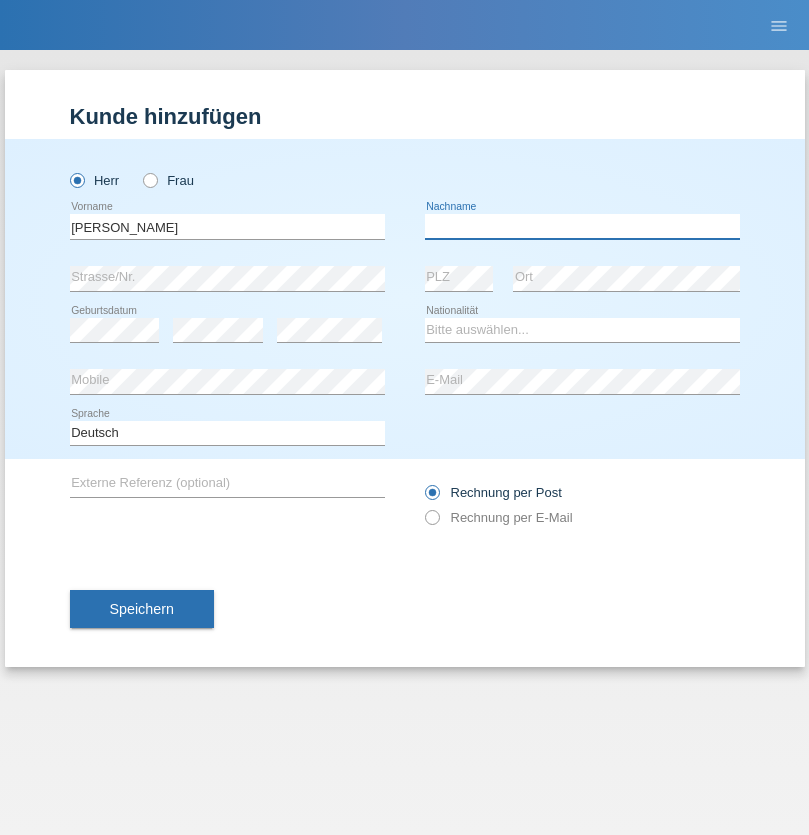 click at bounding box center (582, 226) 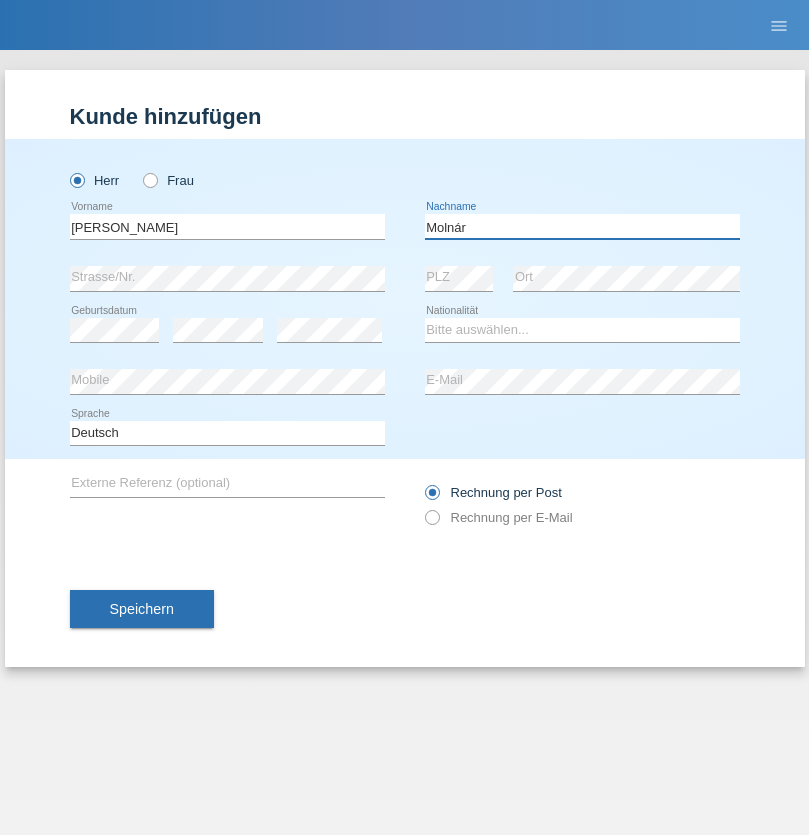 type on "Molnár" 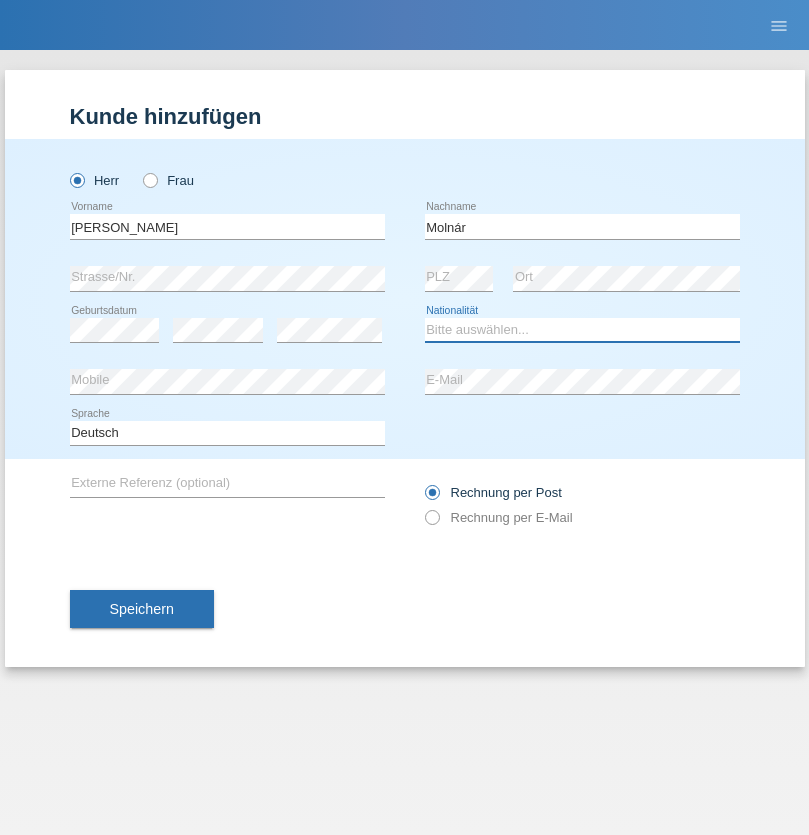 select on "HU" 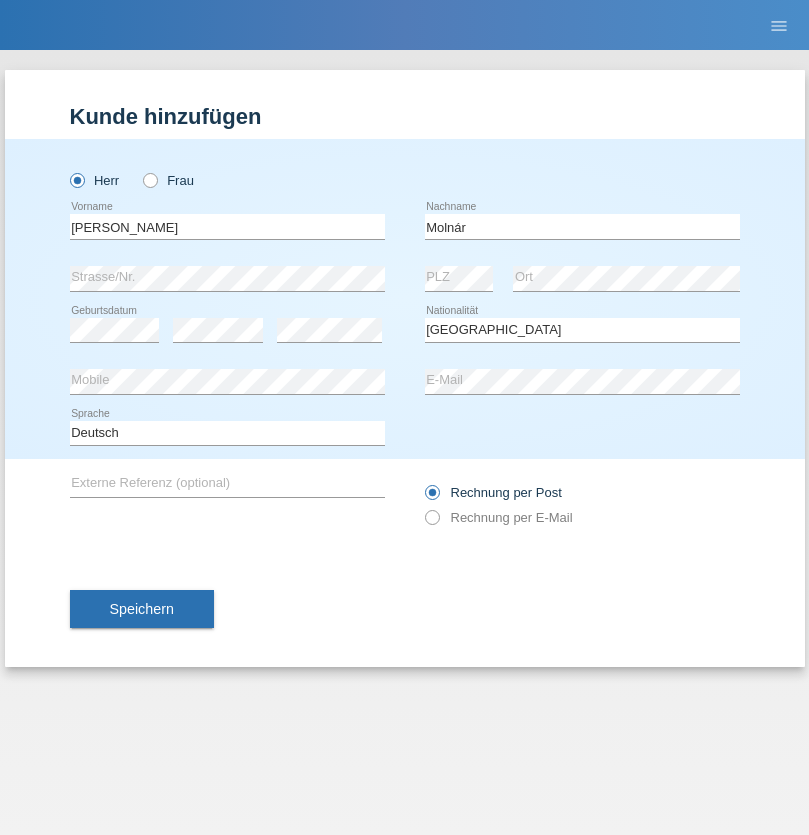 select on "C" 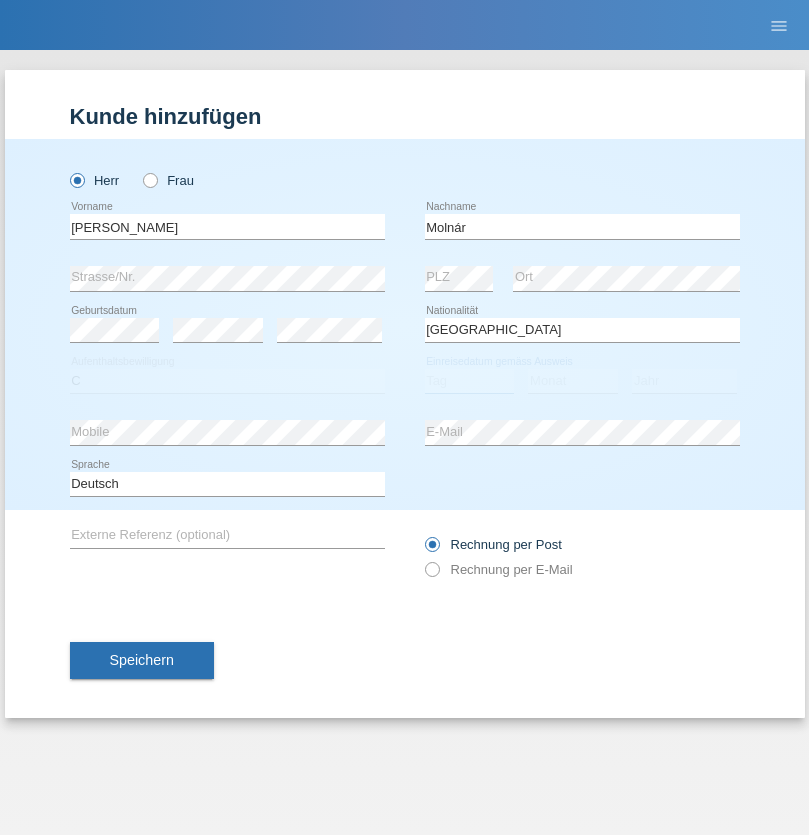 select on "14" 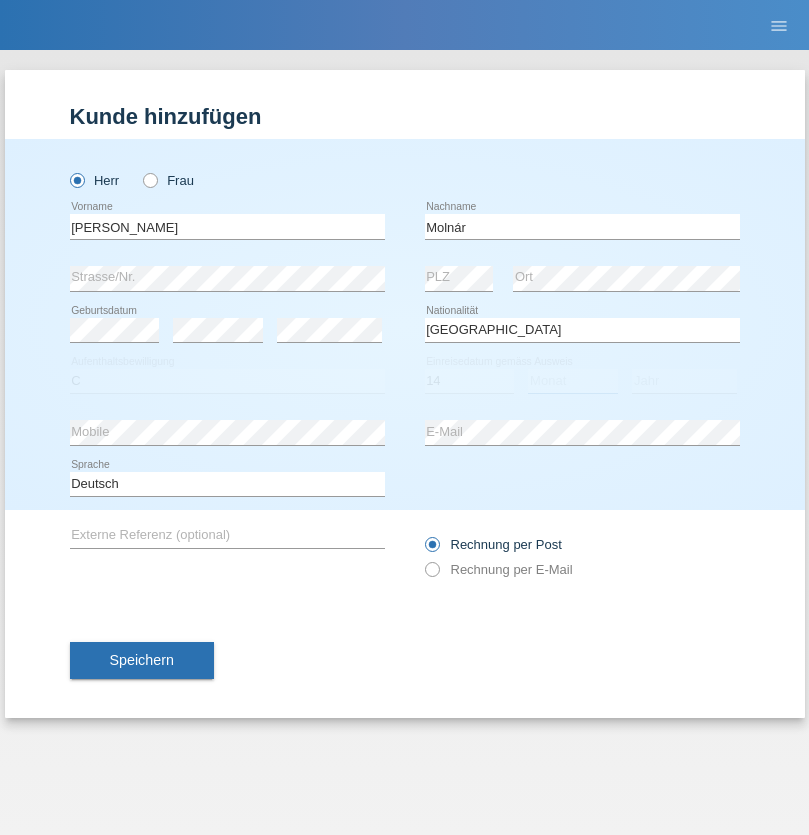 select on "03" 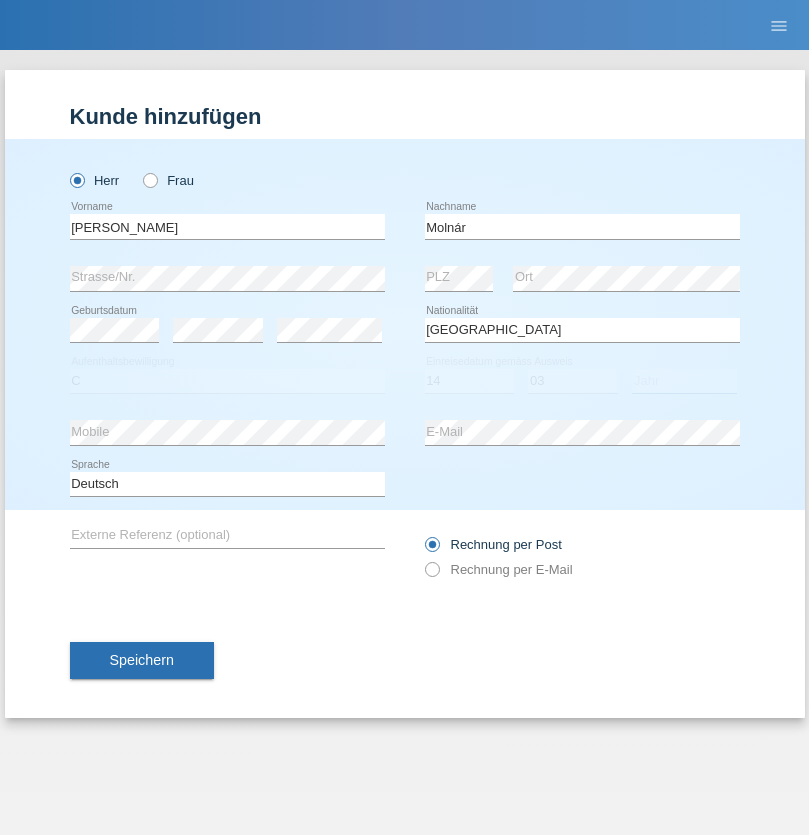 select on "2021" 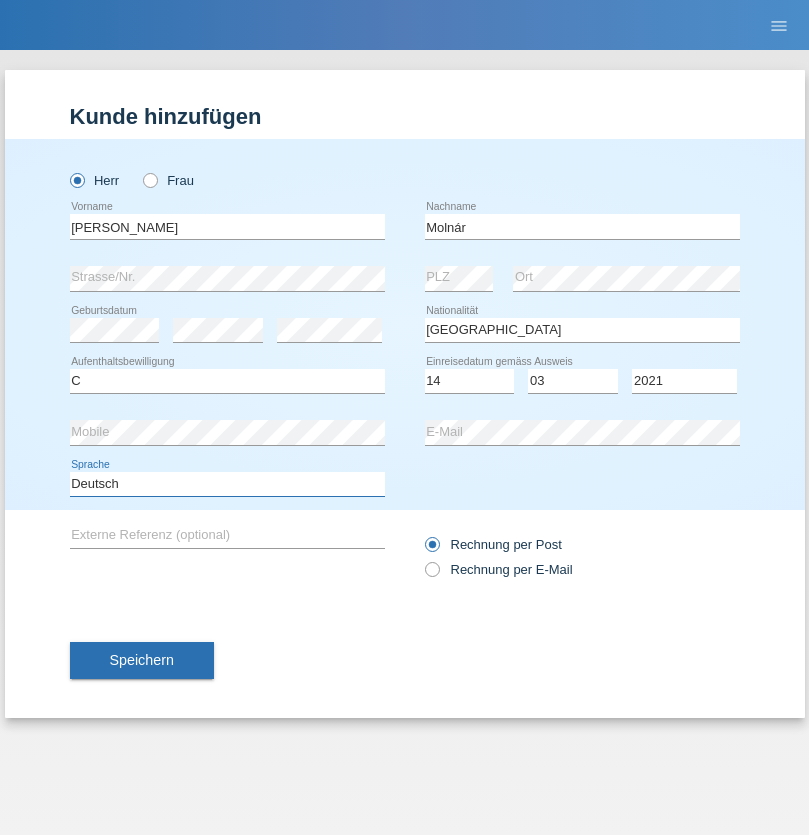 select on "en" 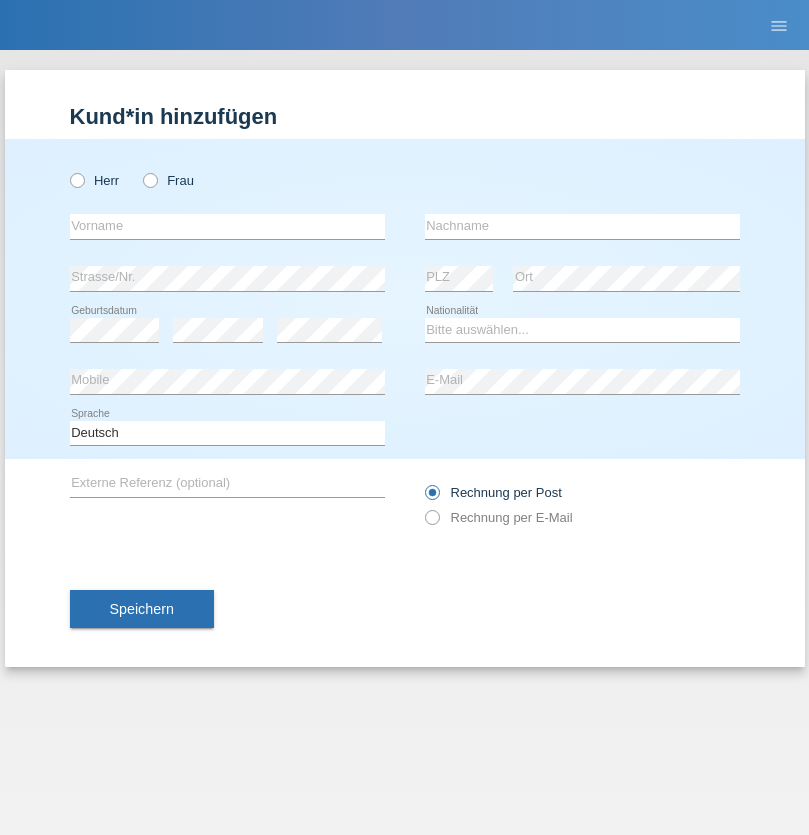 scroll, scrollTop: 0, scrollLeft: 0, axis: both 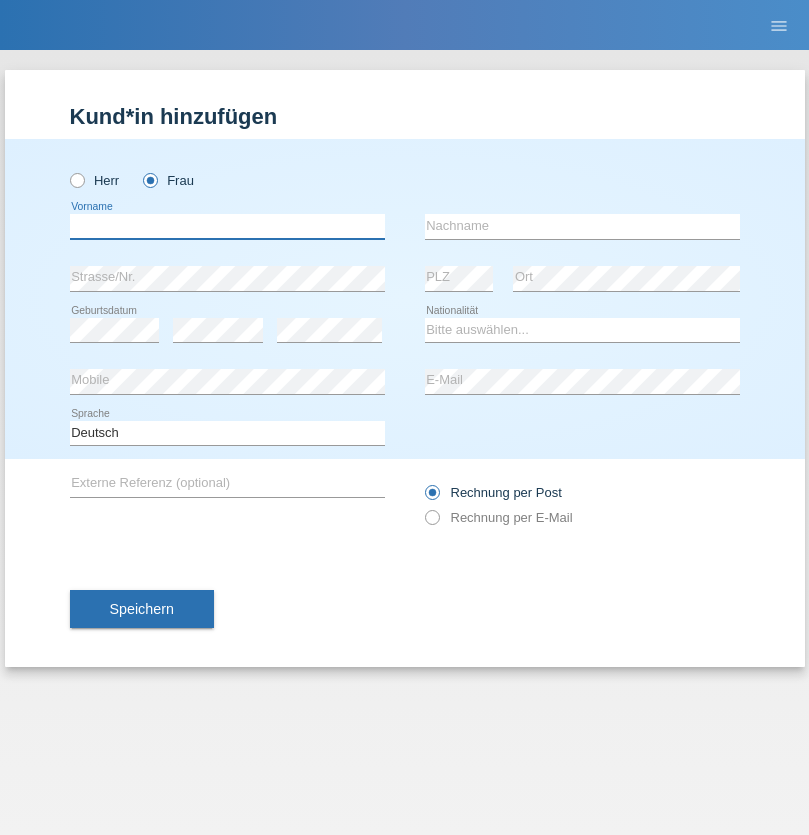 click at bounding box center (227, 226) 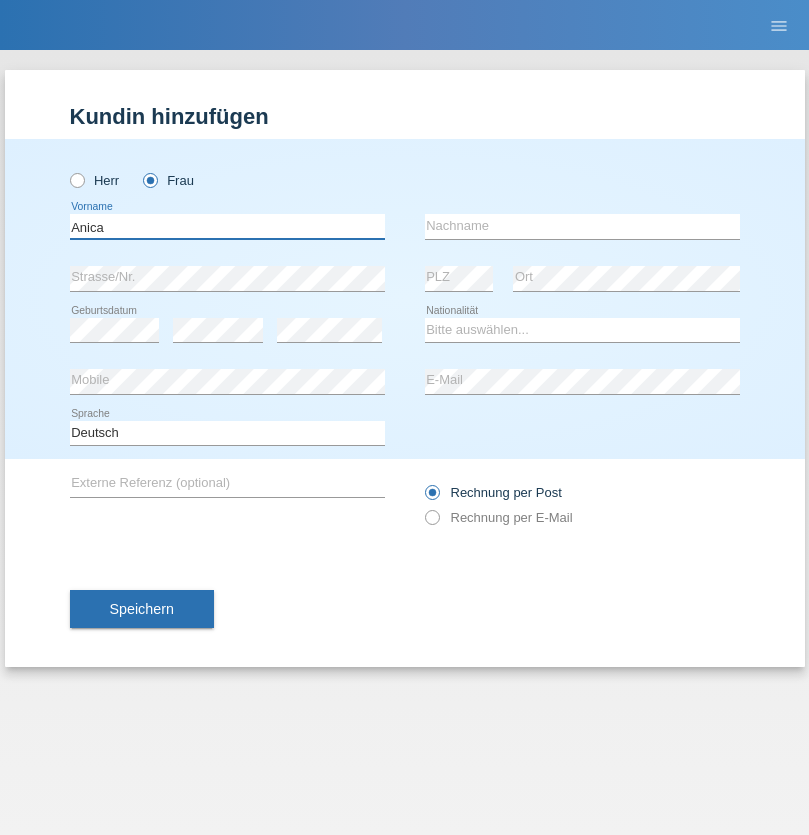 type on "Anica" 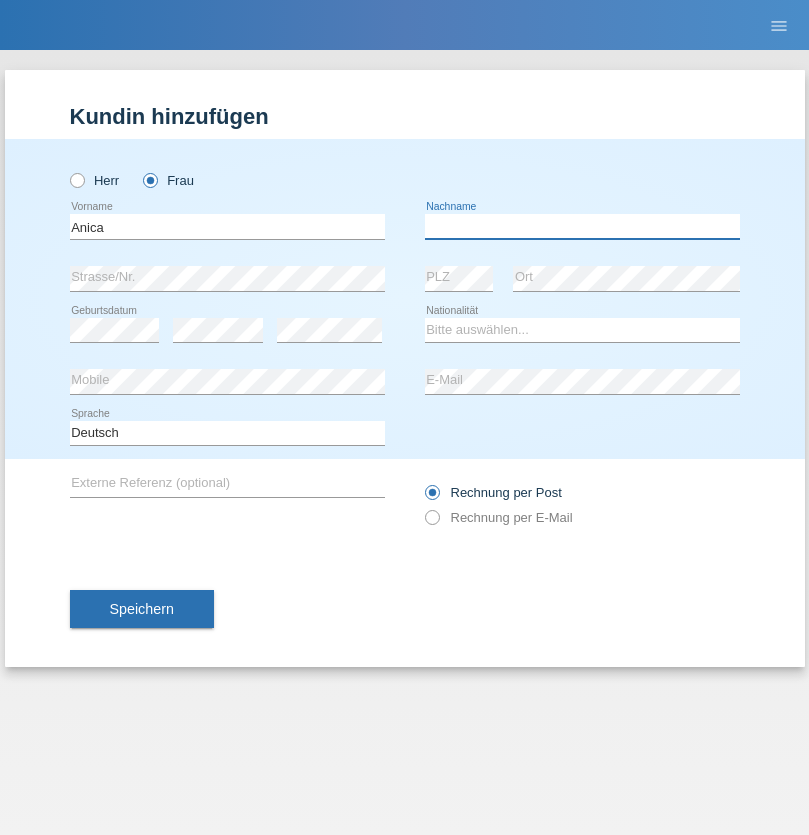 click at bounding box center [582, 226] 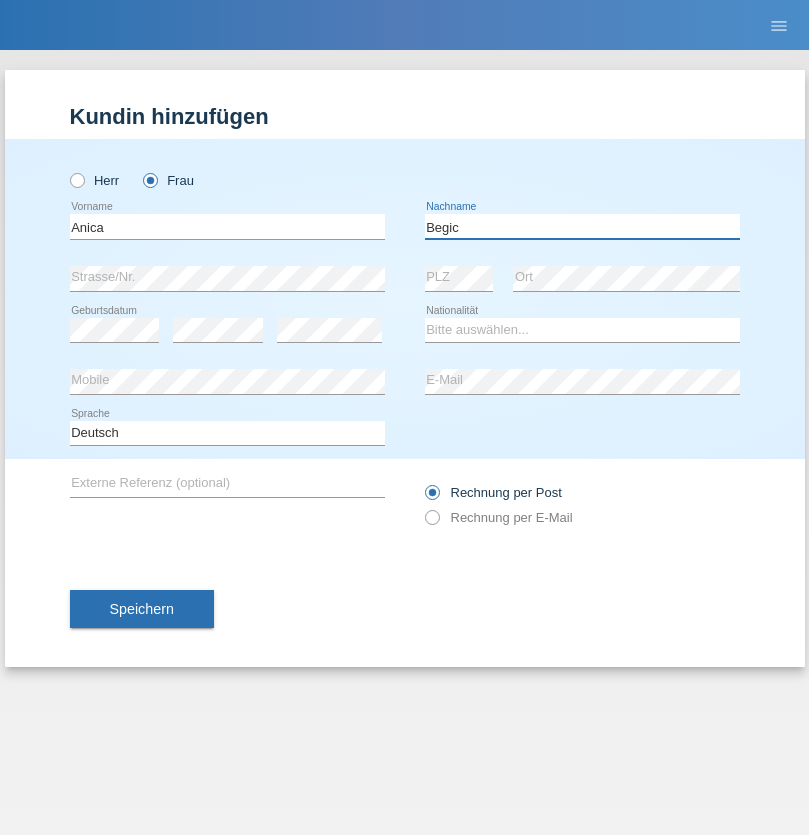 type on "Begic" 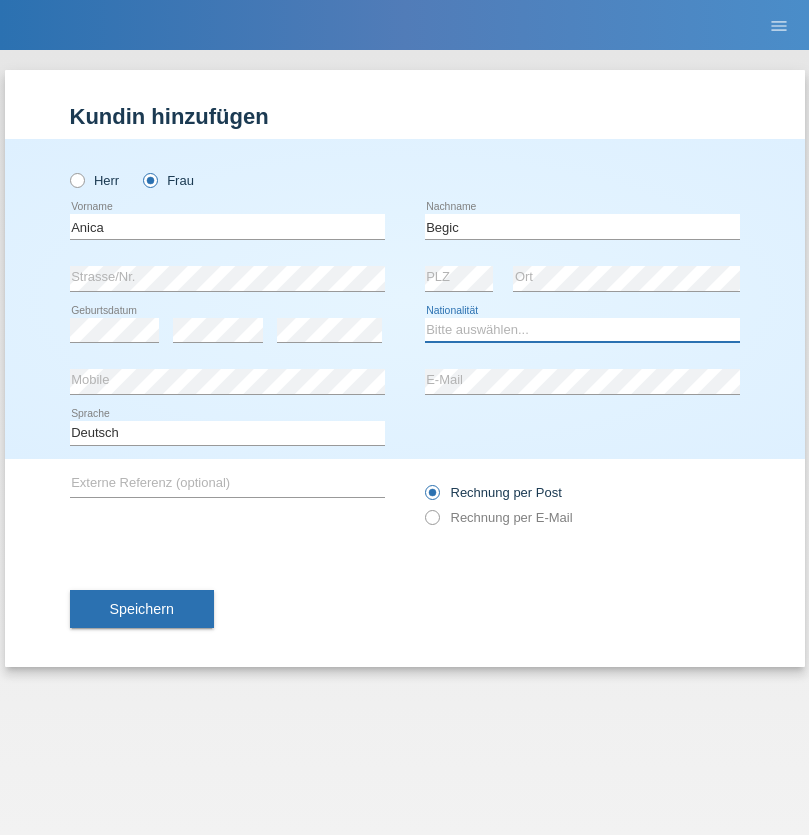 select on "CH" 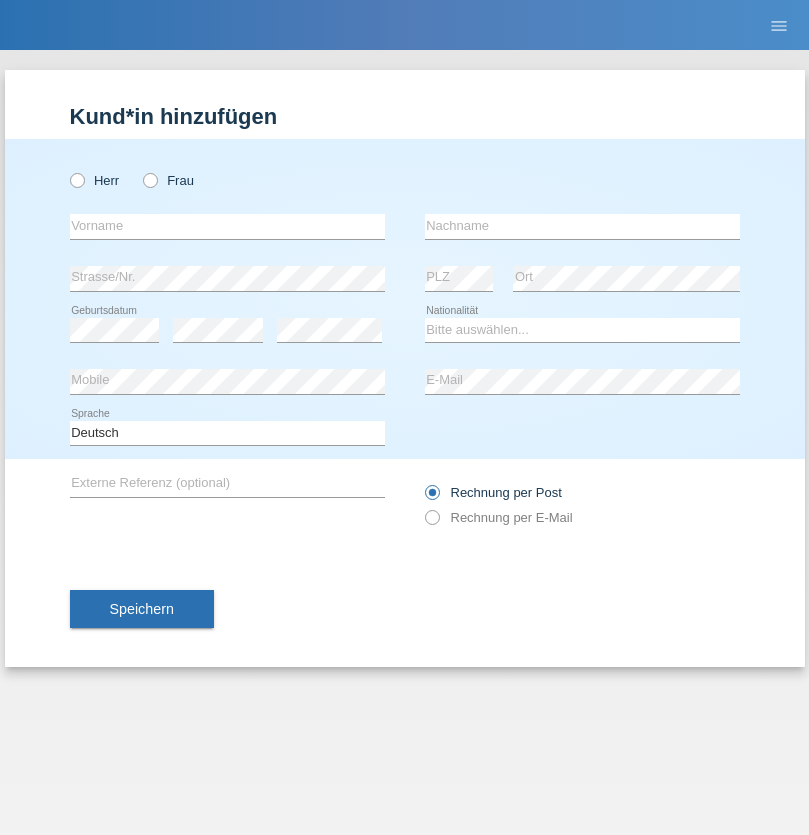 scroll, scrollTop: 0, scrollLeft: 0, axis: both 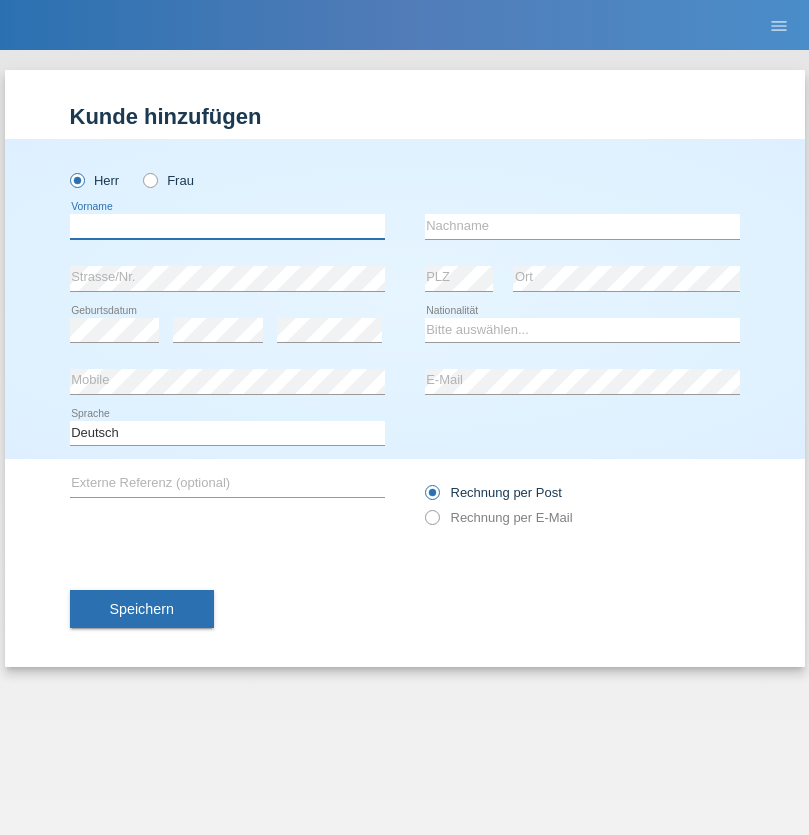 click at bounding box center (227, 226) 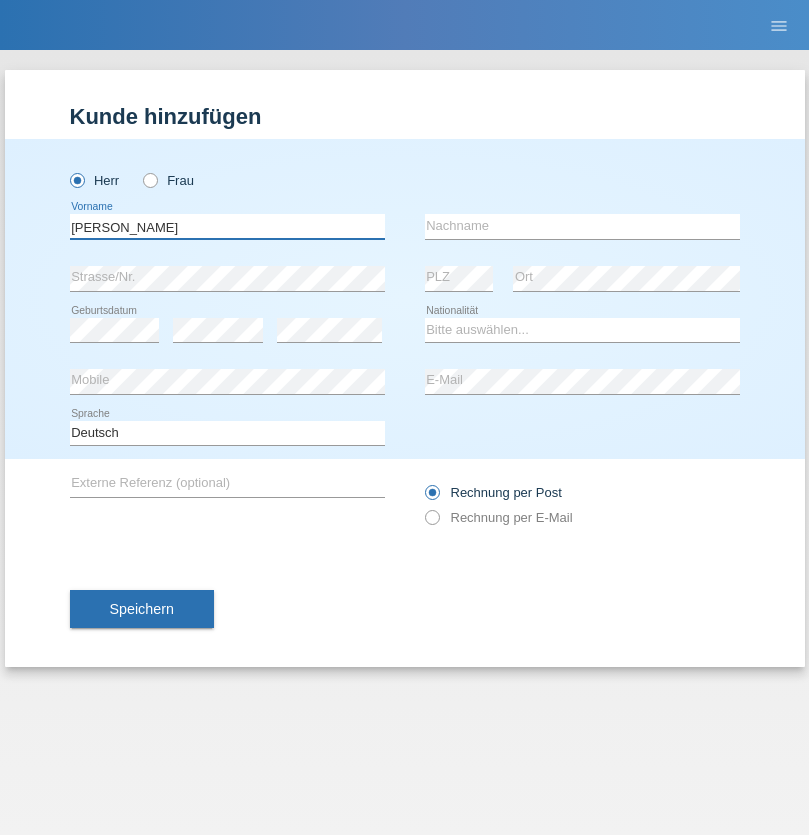 type on "Pereira de oliveira" 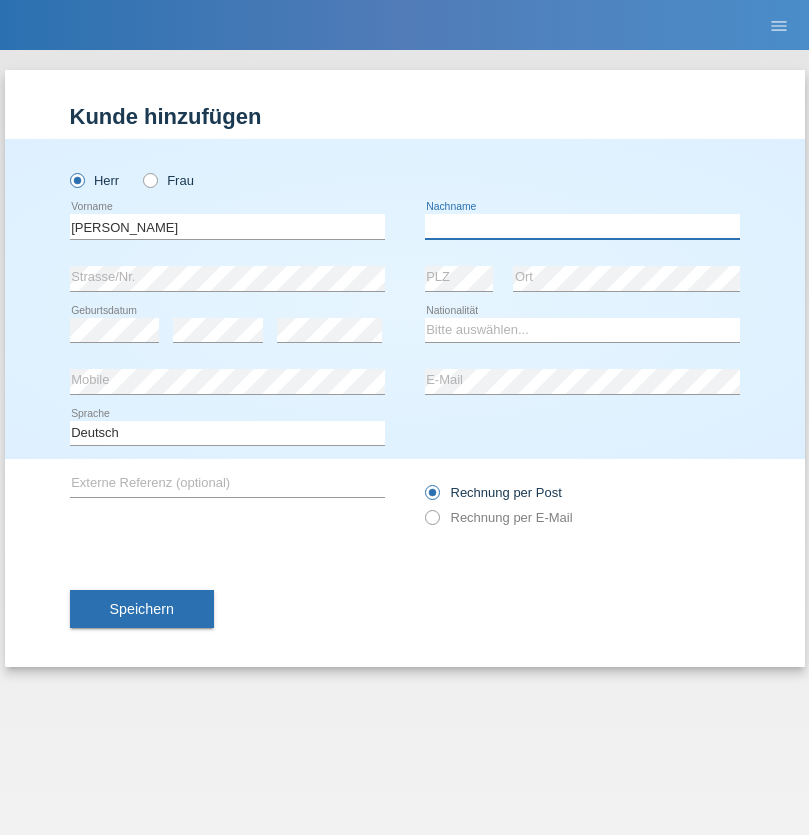 click at bounding box center (582, 226) 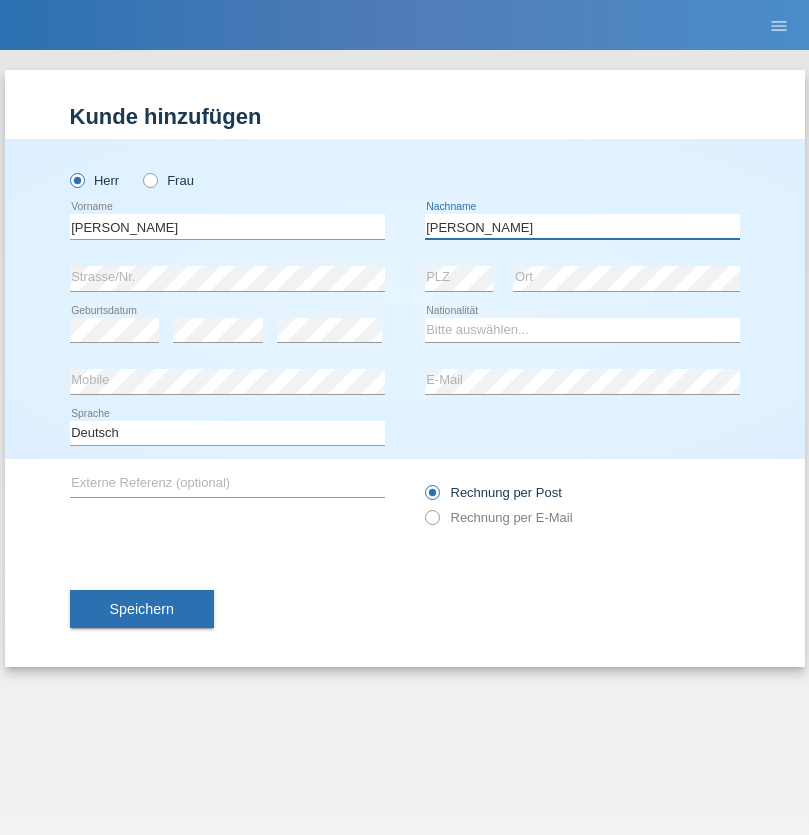 type on "Luis jose" 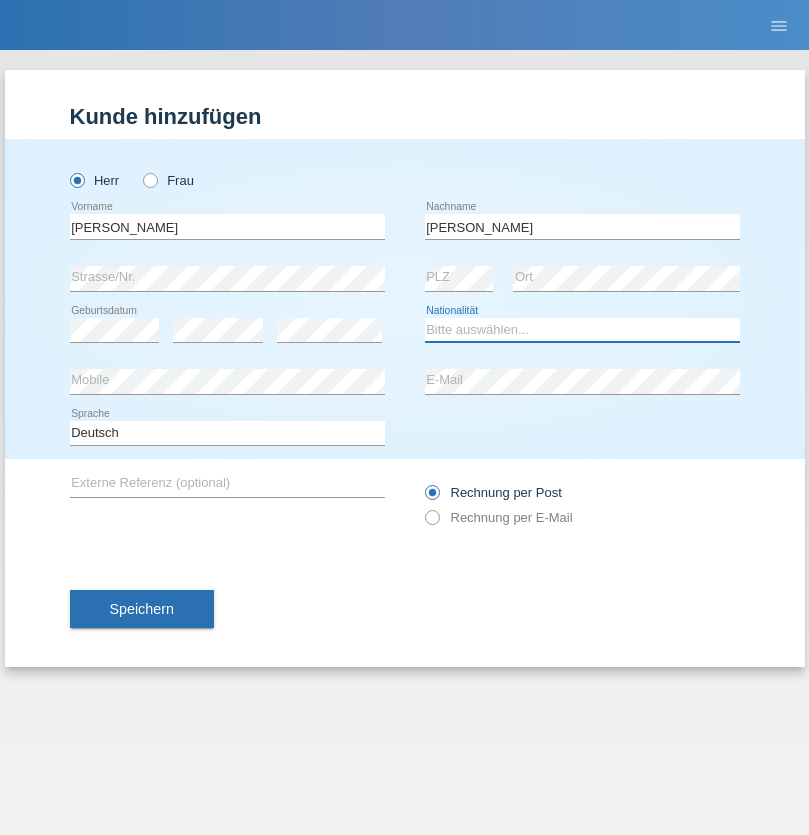 select on "CH" 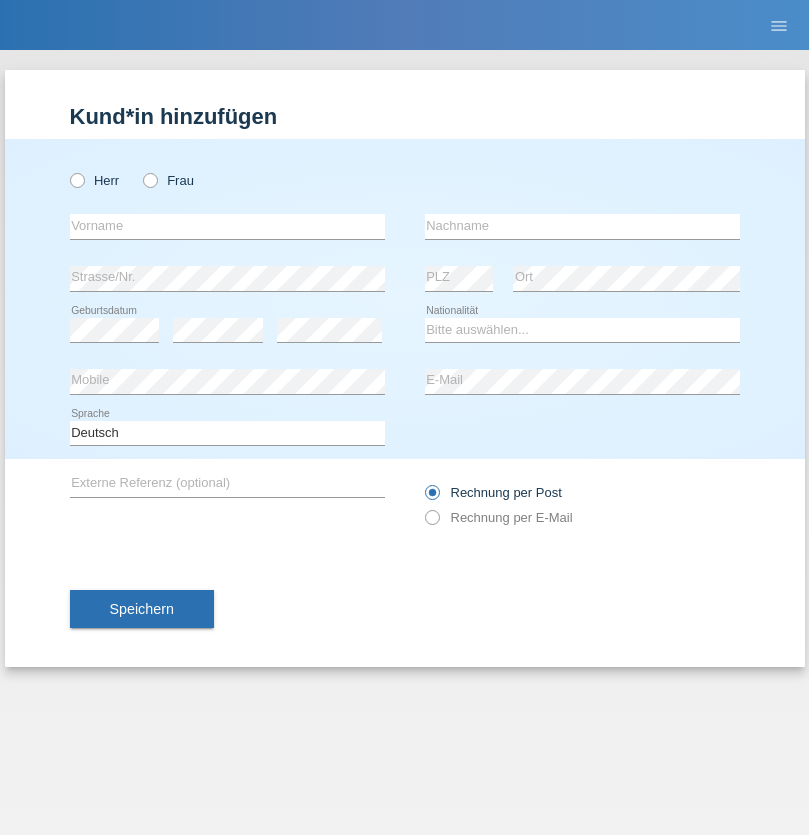 scroll, scrollTop: 0, scrollLeft: 0, axis: both 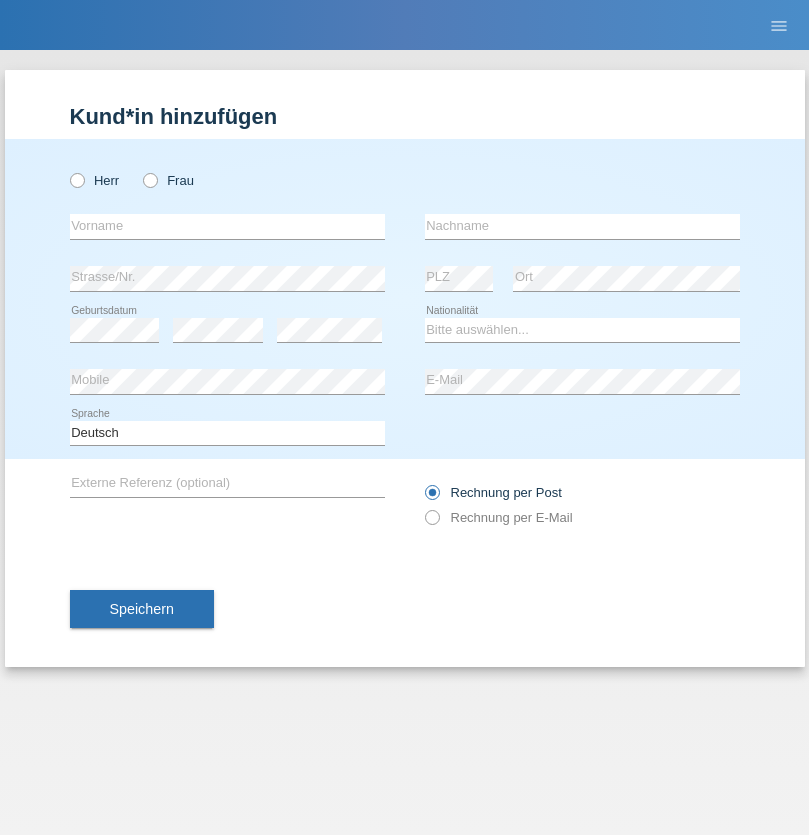 radio on "true" 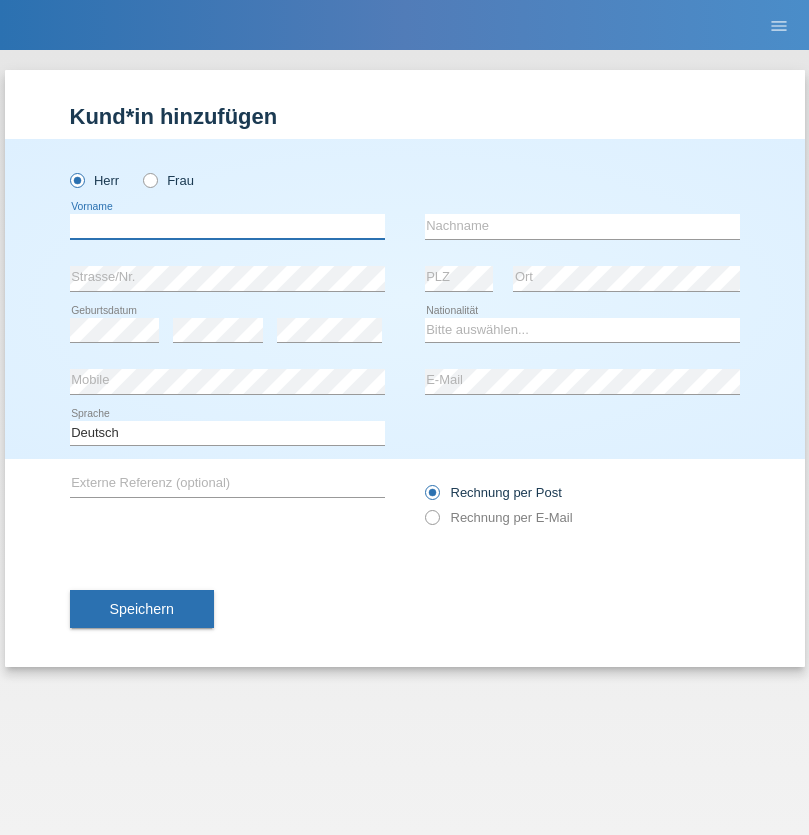 click at bounding box center [227, 226] 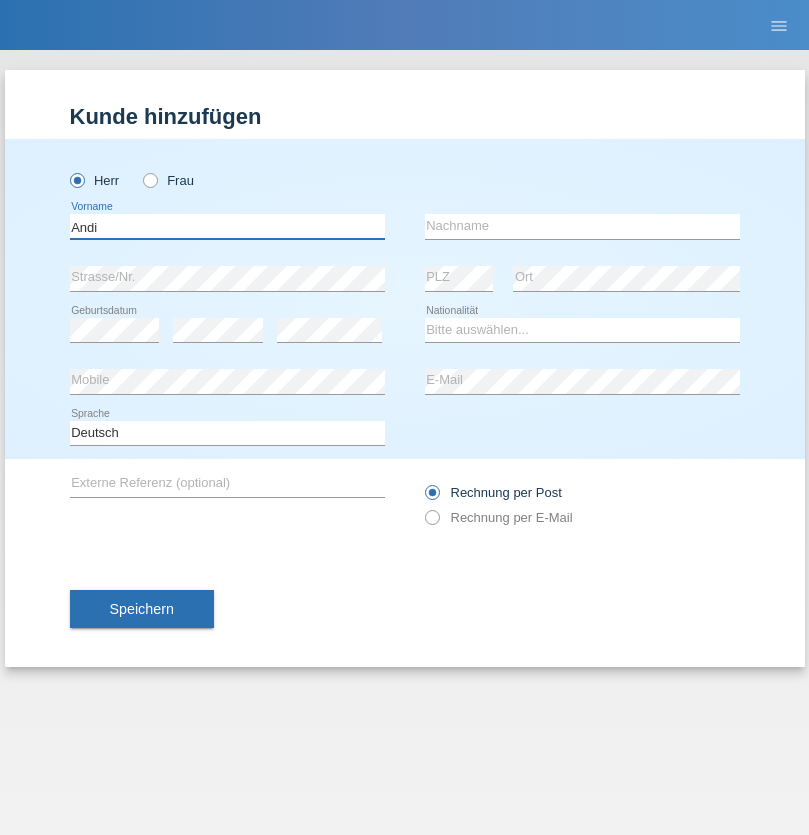 type on "Andi" 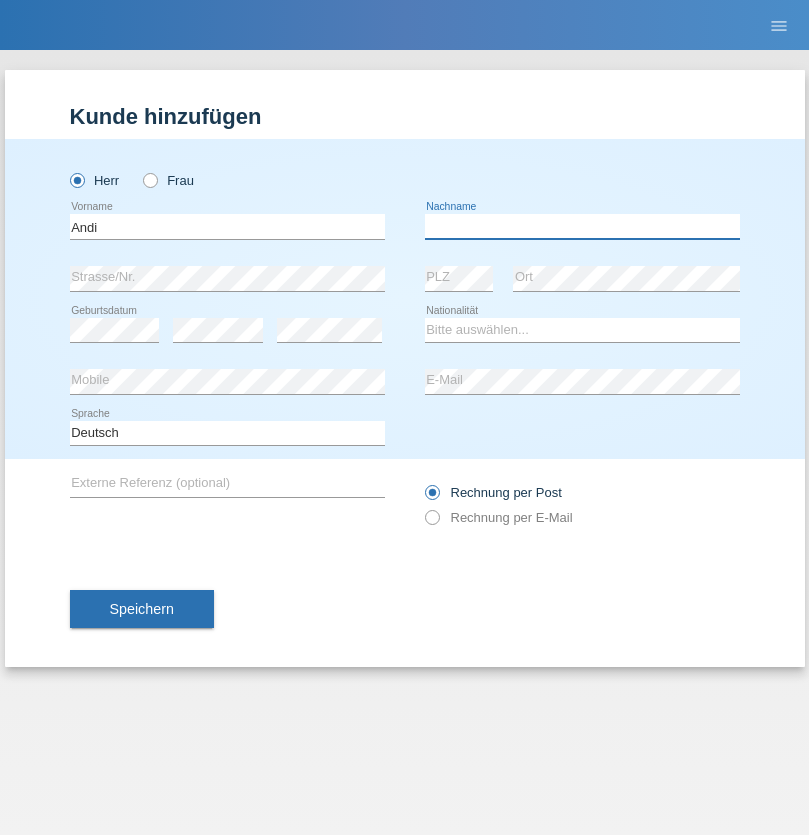 click at bounding box center (582, 226) 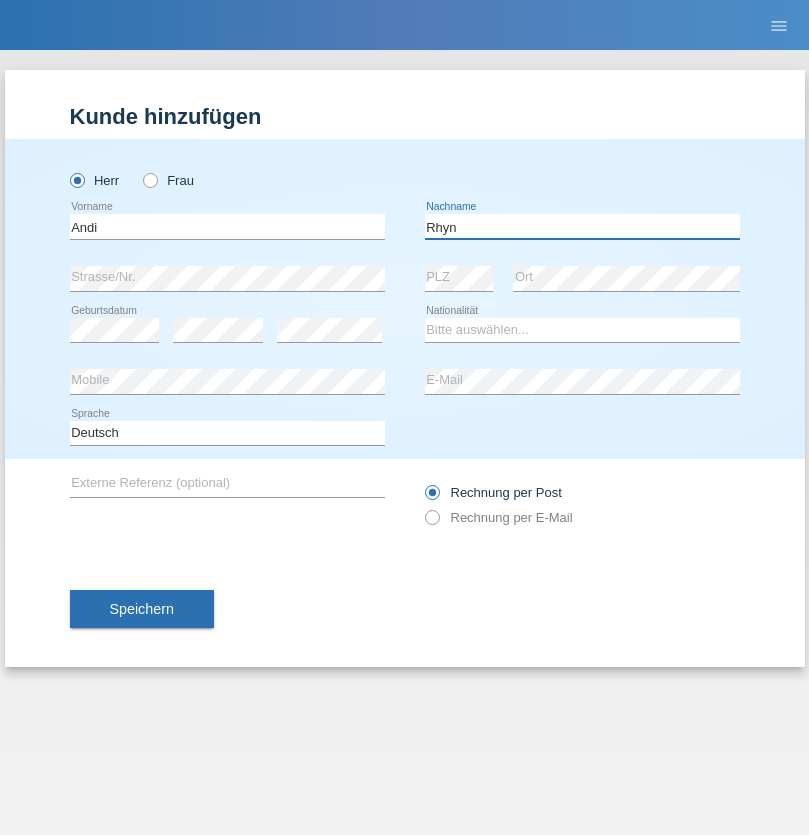 type on "Rhyn" 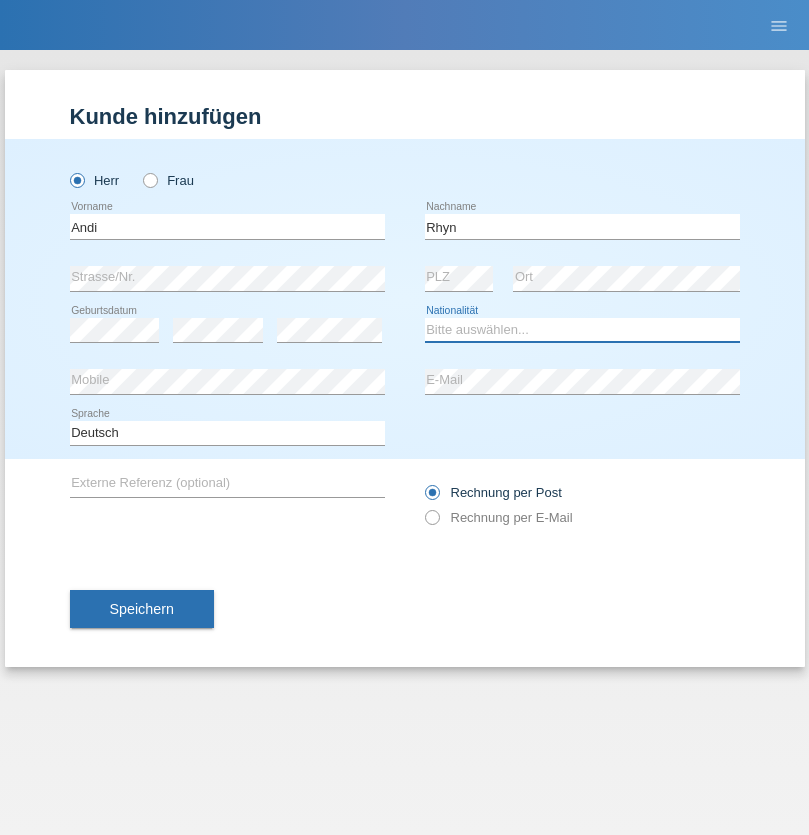 select on "CH" 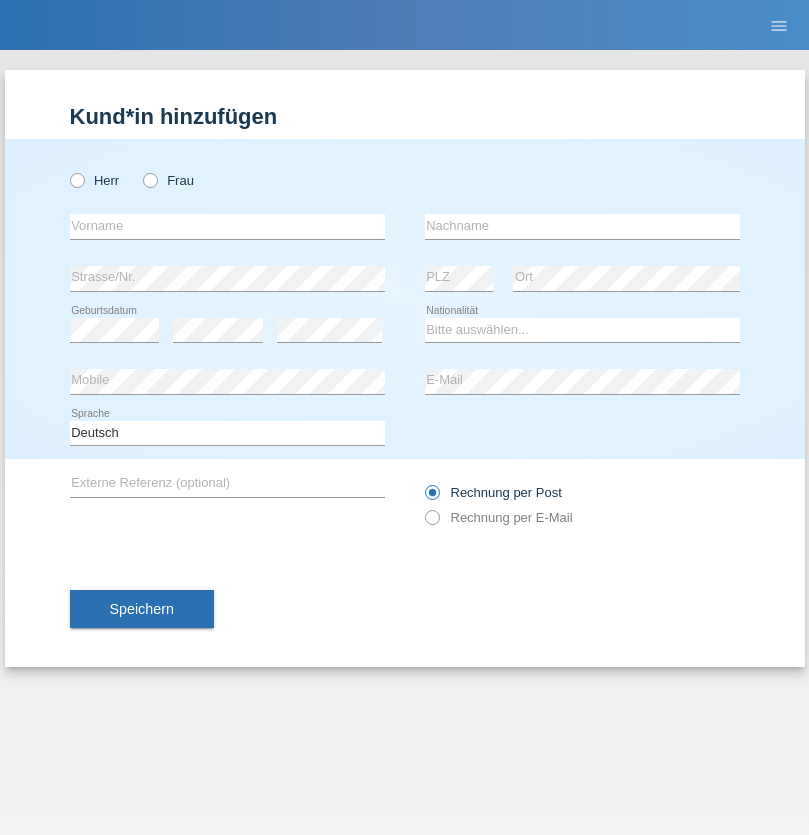 scroll, scrollTop: 0, scrollLeft: 0, axis: both 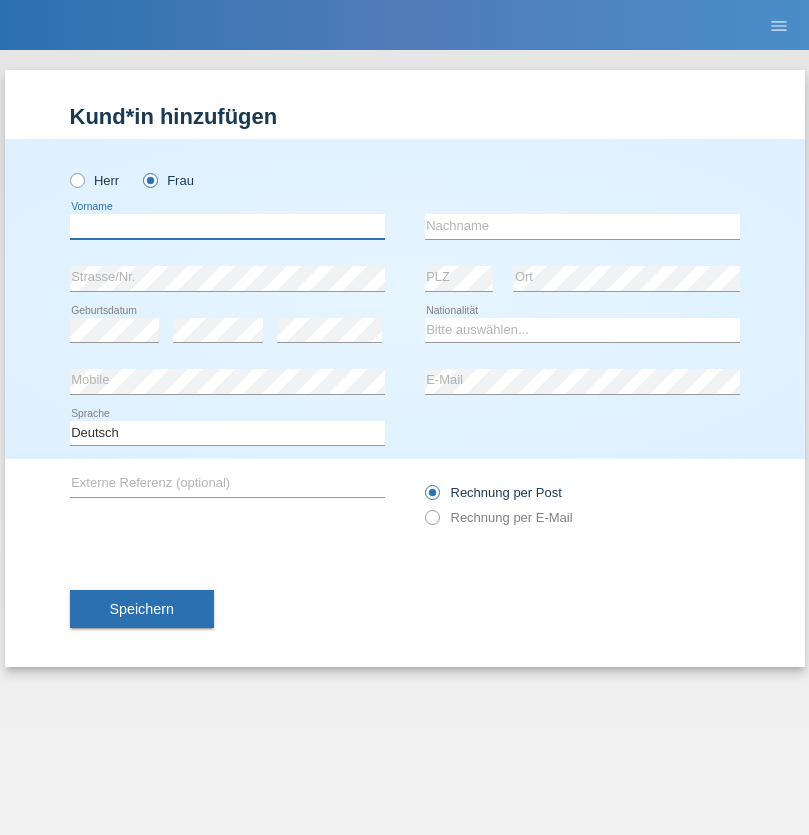 click at bounding box center (227, 226) 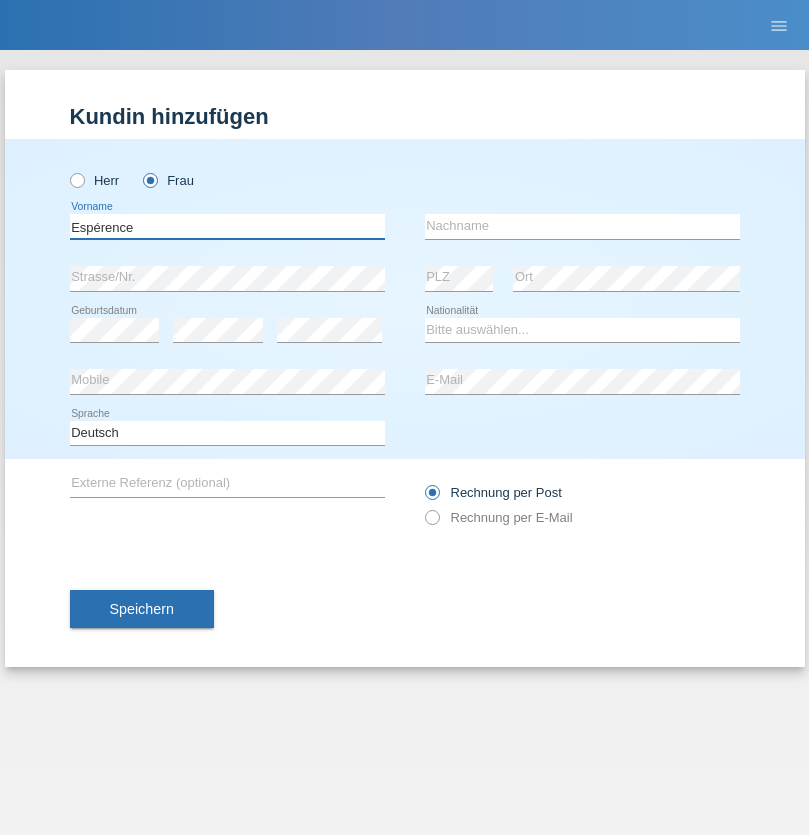 type on "Espérence" 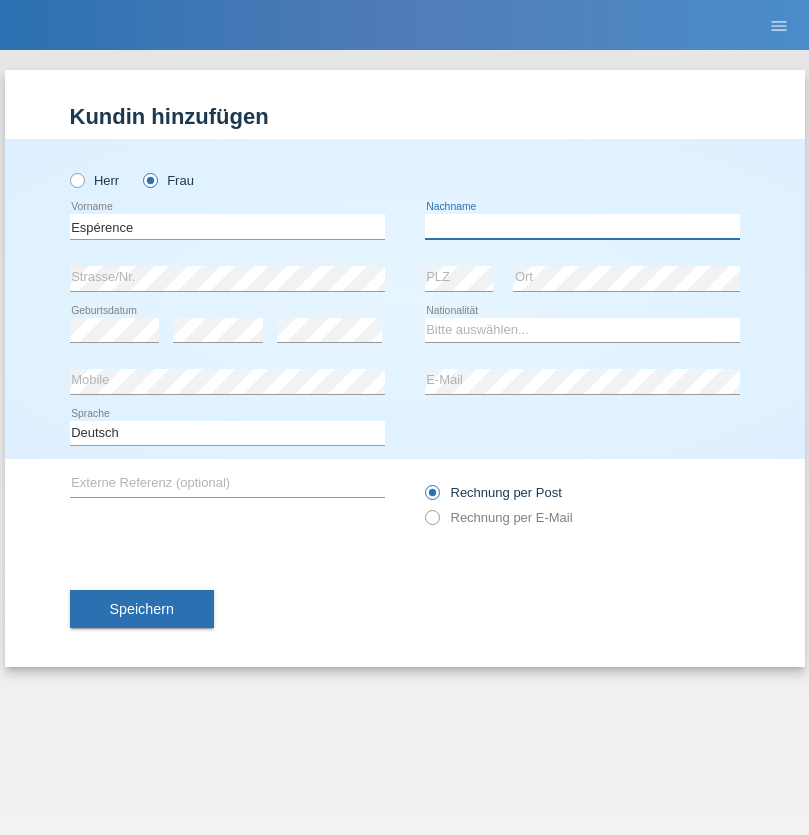 click at bounding box center (582, 226) 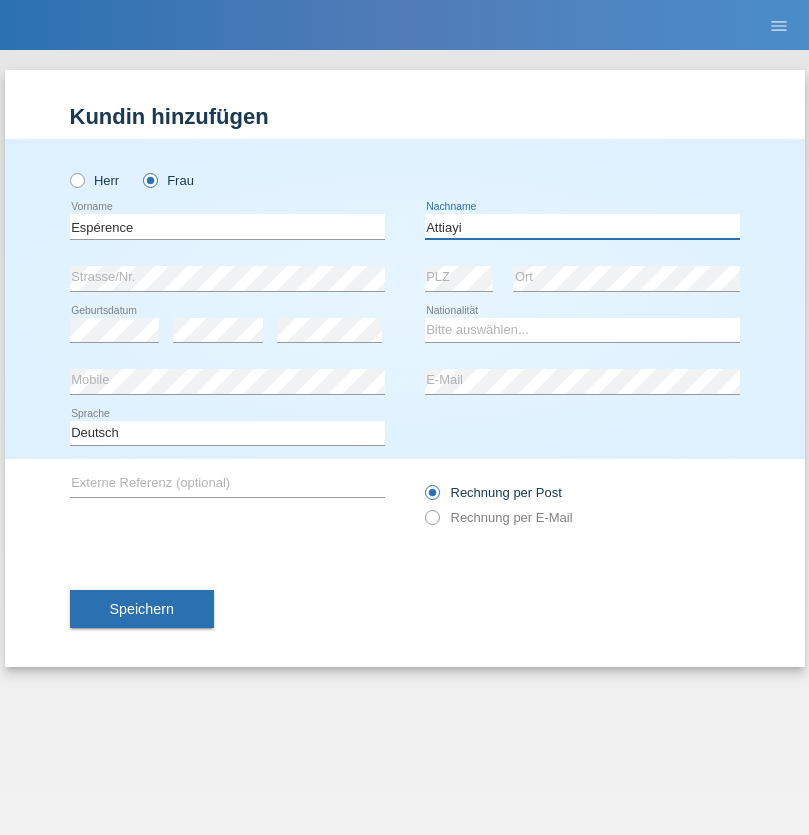 type on "Attiayi" 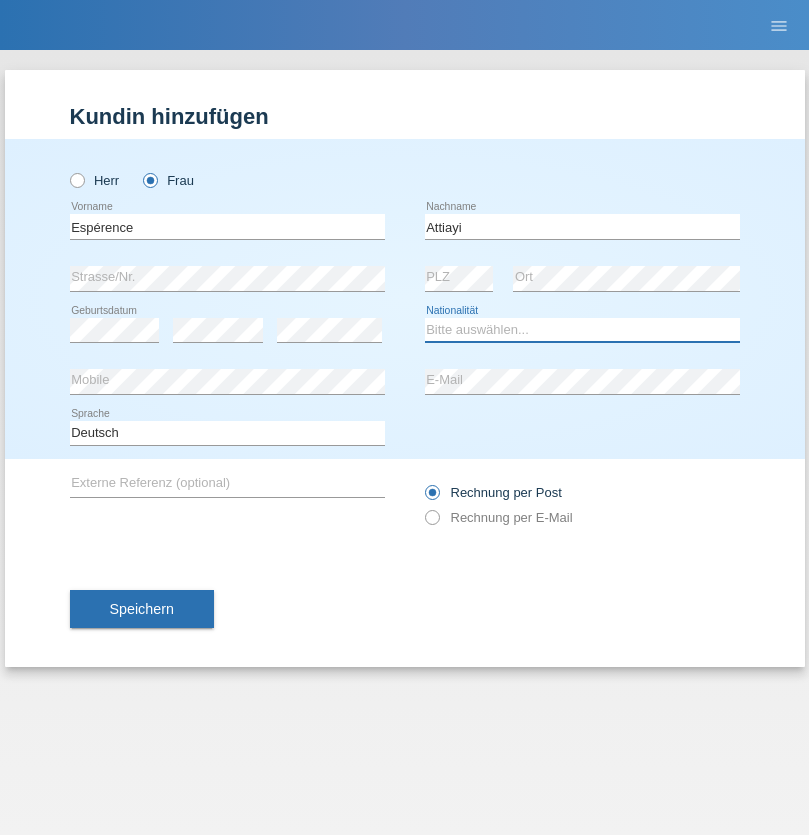 select on "CH" 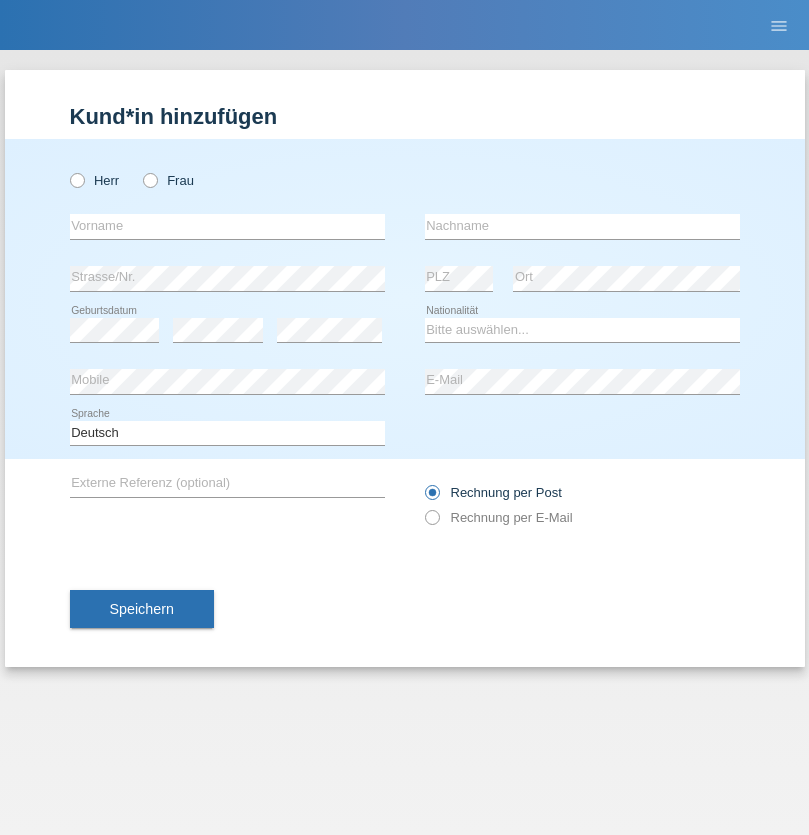 scroll, scrollTop: 0, scrollLeft: 0, axis: both 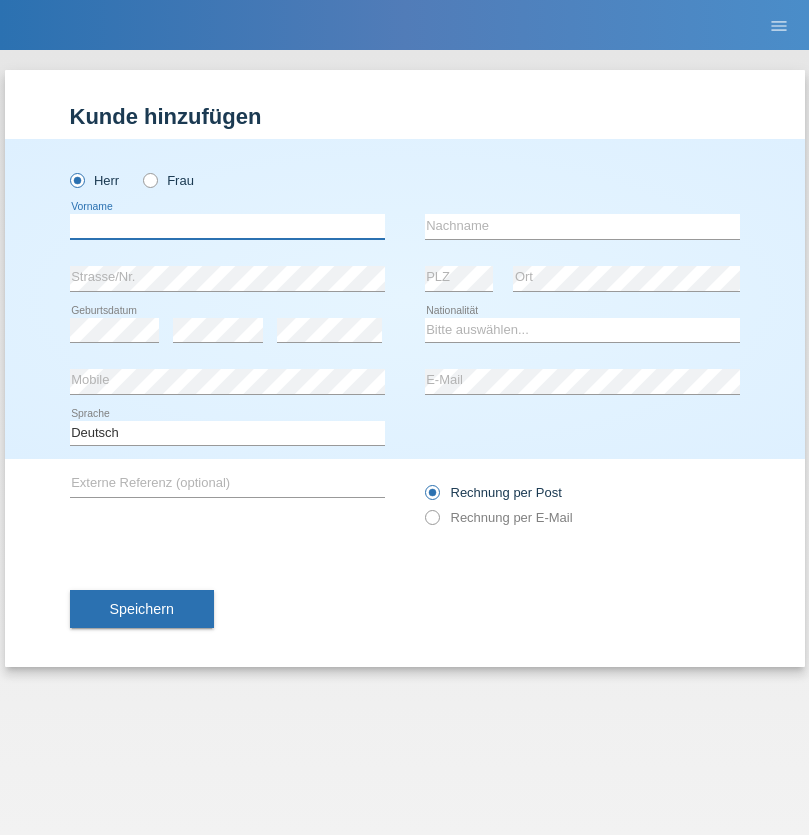 click at bounding box center [227, 226] 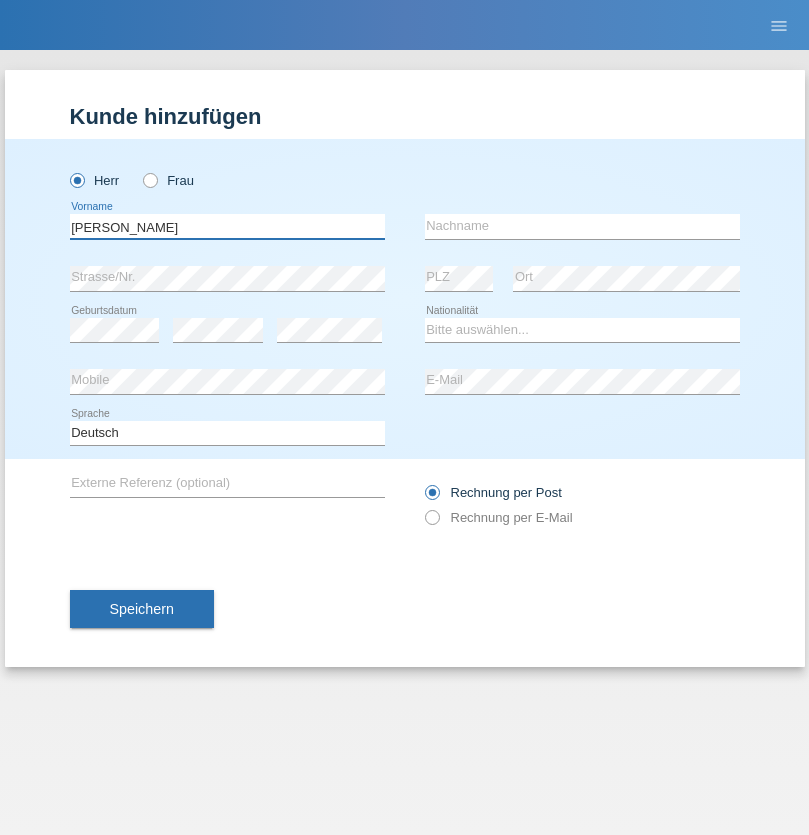 type on "Charles" 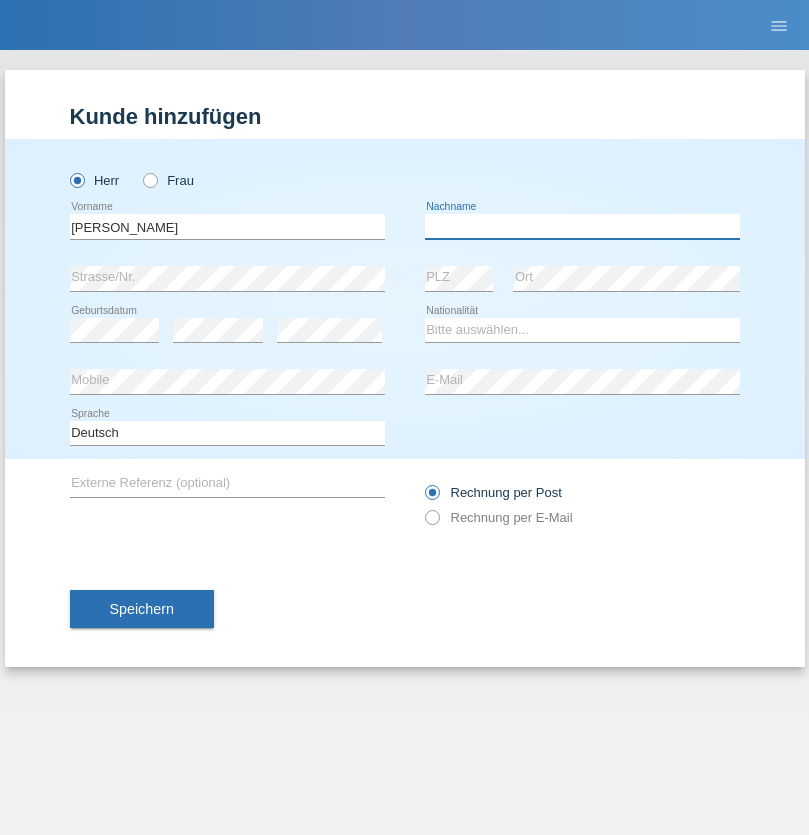 click at bounding box center (582, 226) 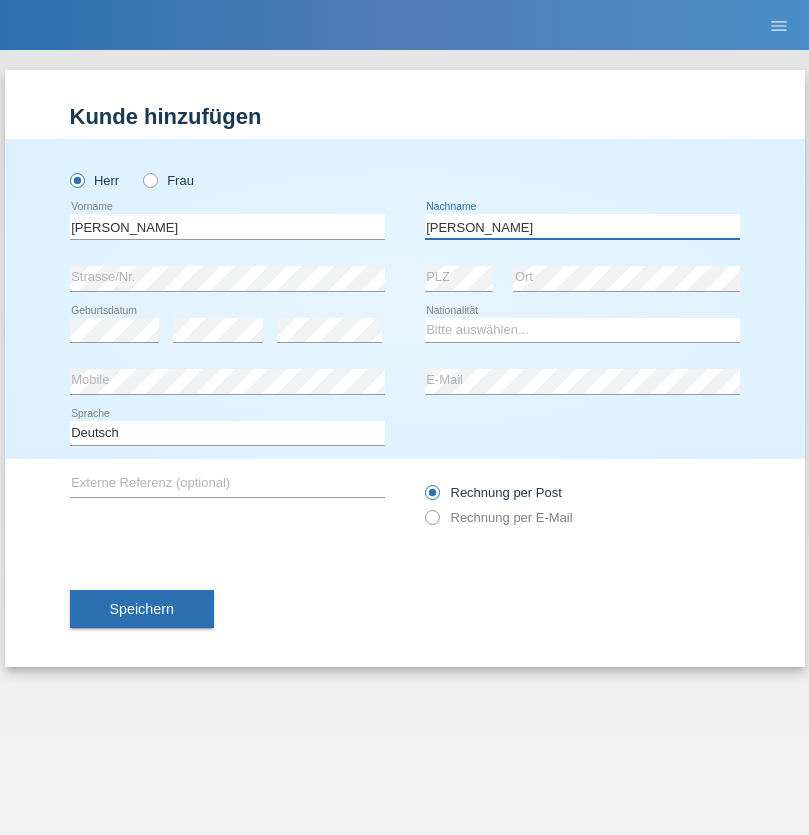type on "Chetelat" 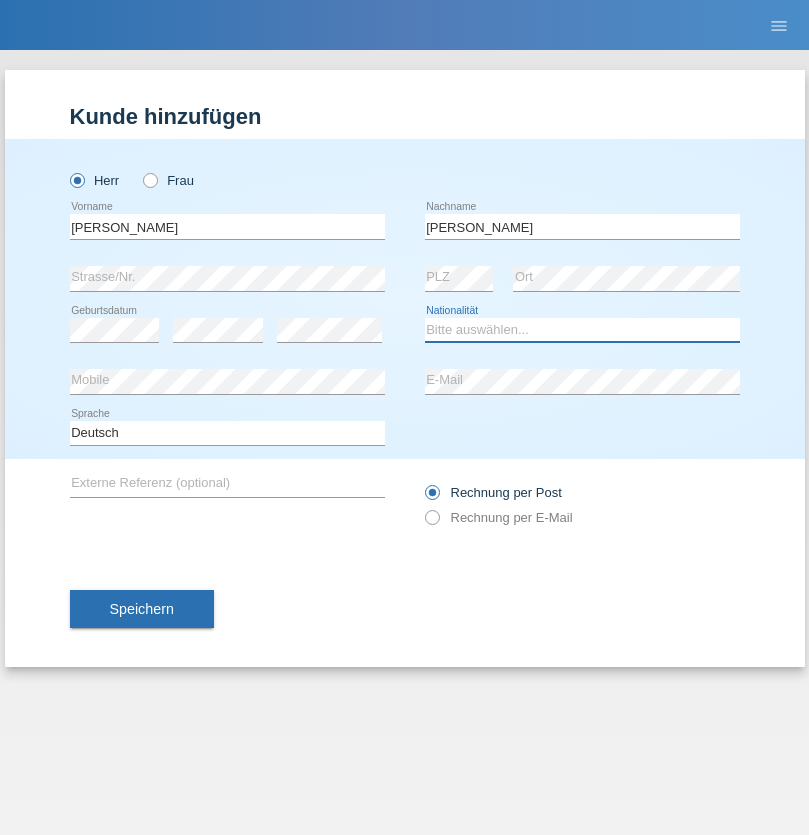 select on "CH" 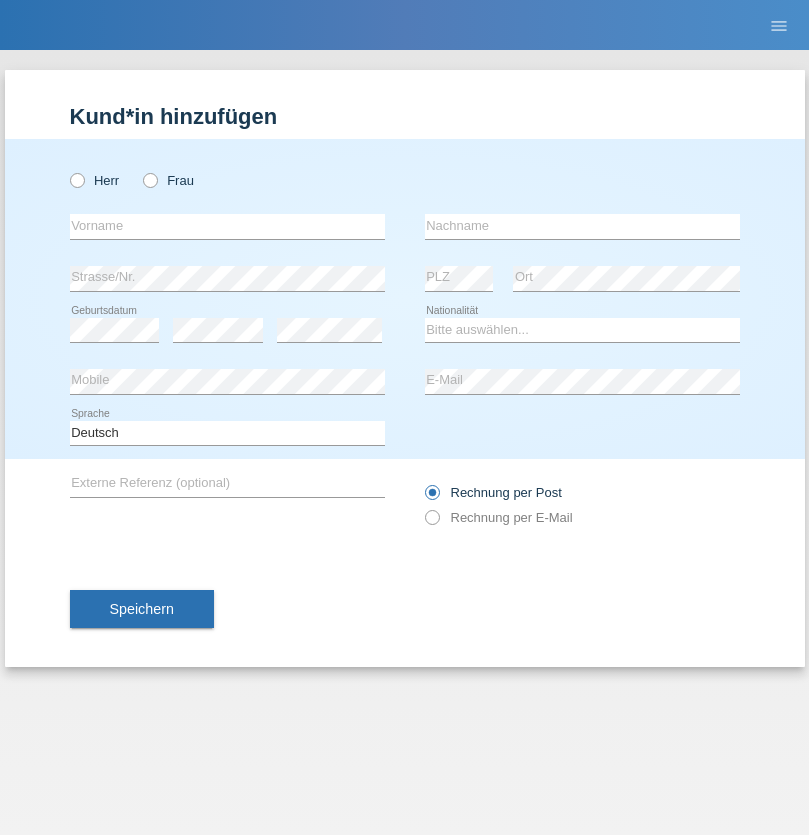 scroll, scrollTop: 0, scrollLeft: 0, axis: both 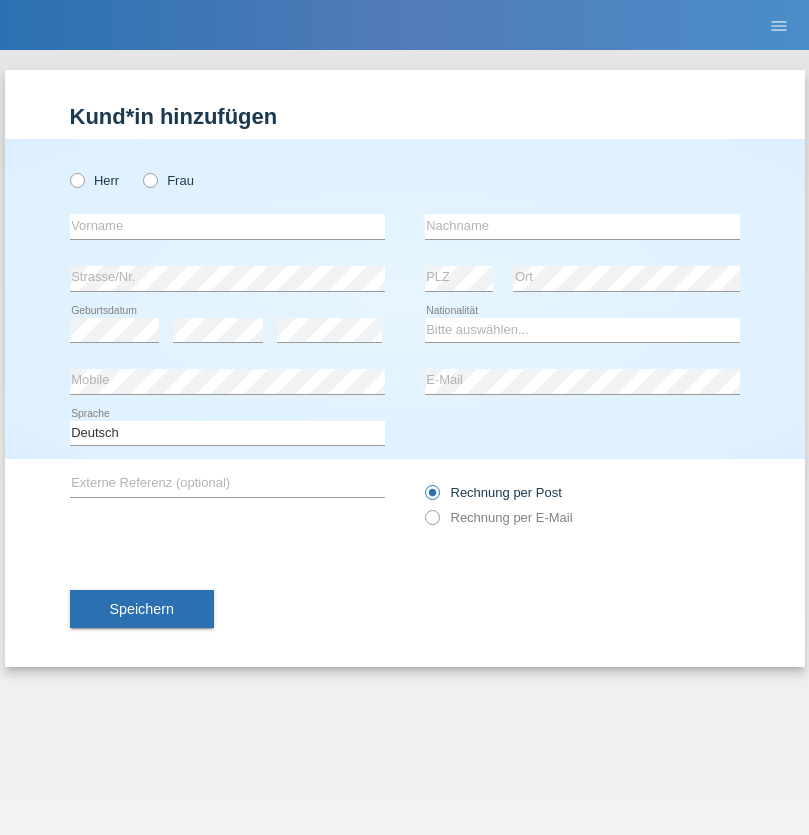 radio on "true" 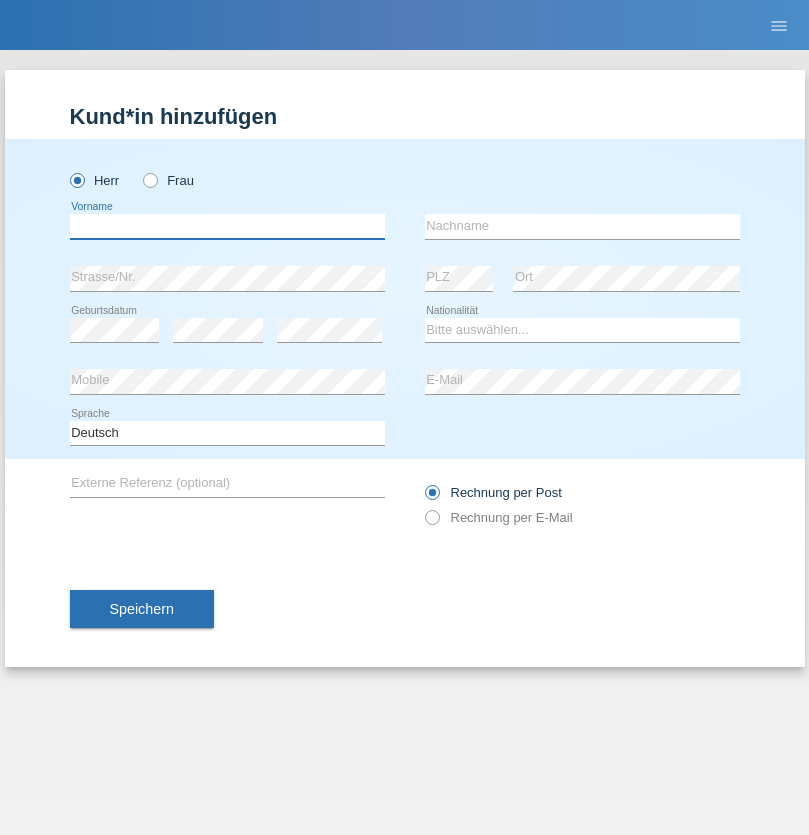 click at bounding box center (227, 226) 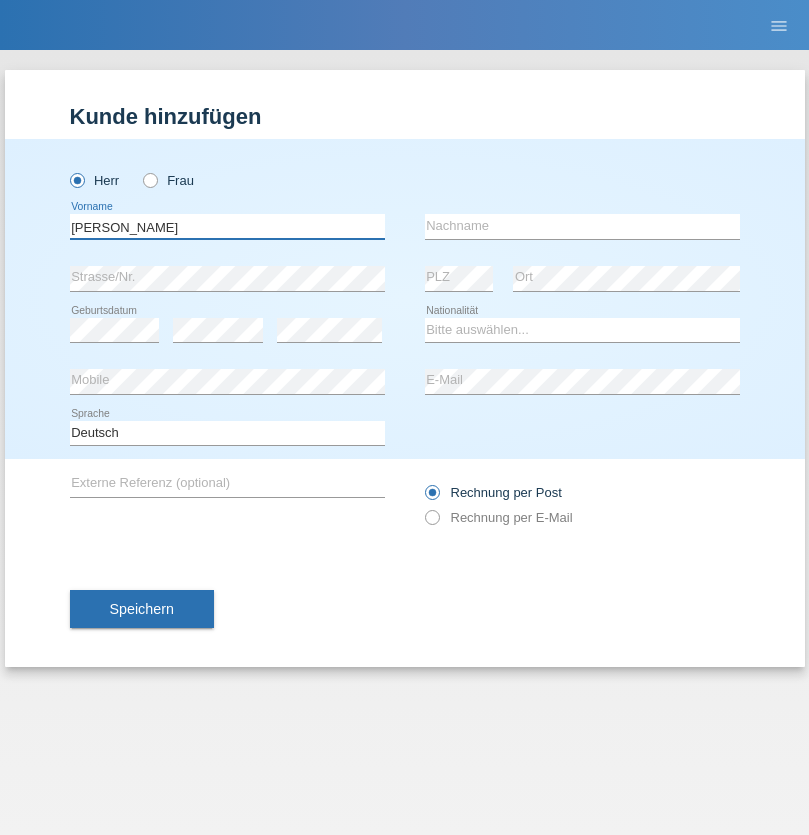 type on "[PERSON_NAME]" 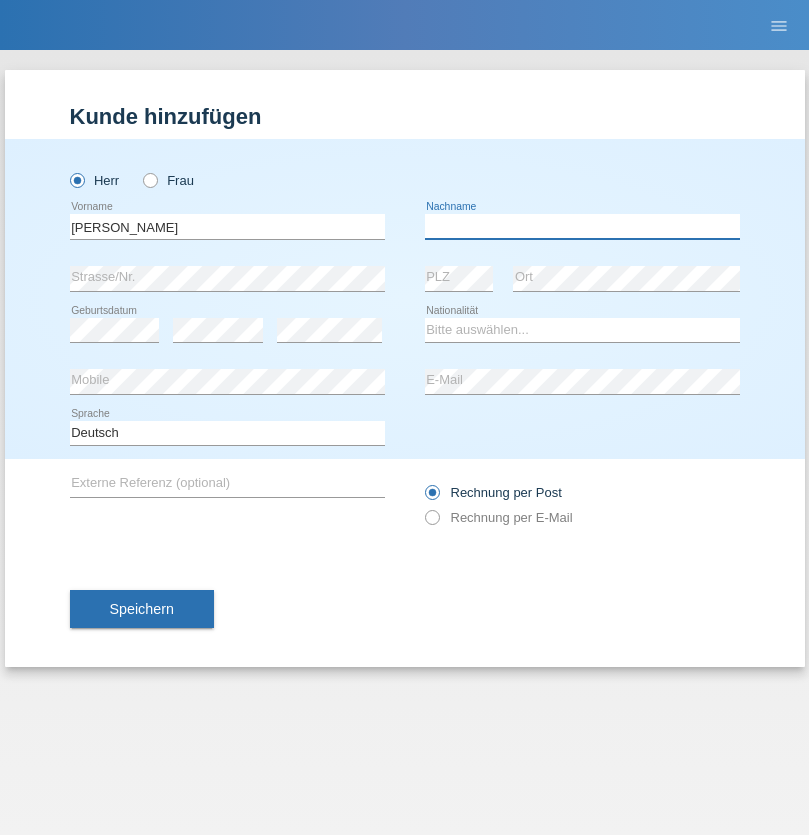 click at bounding box center [582, 226] 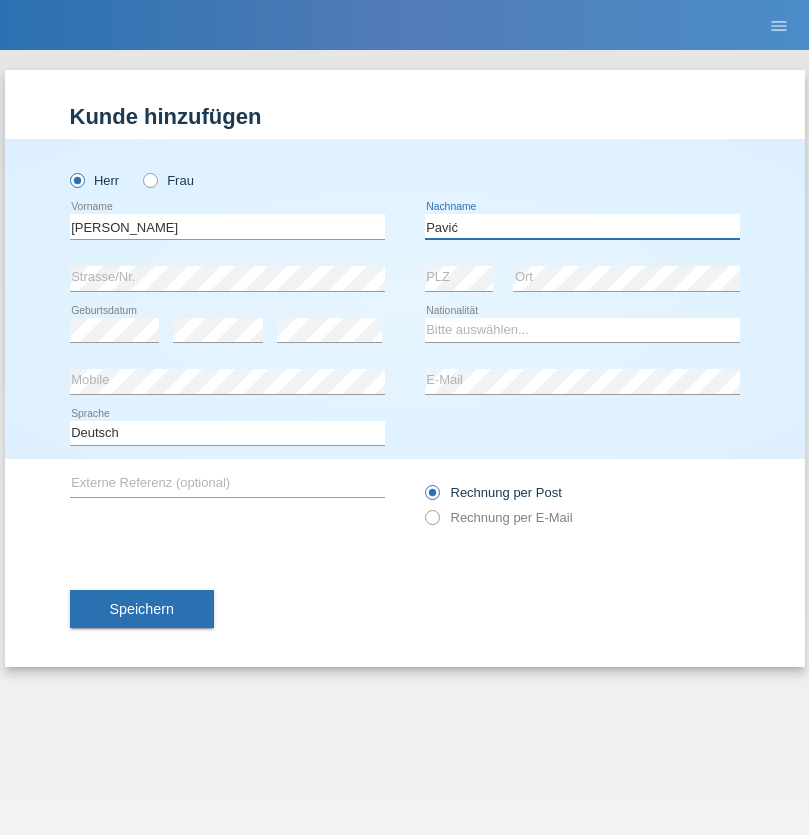 type on "Pavić" 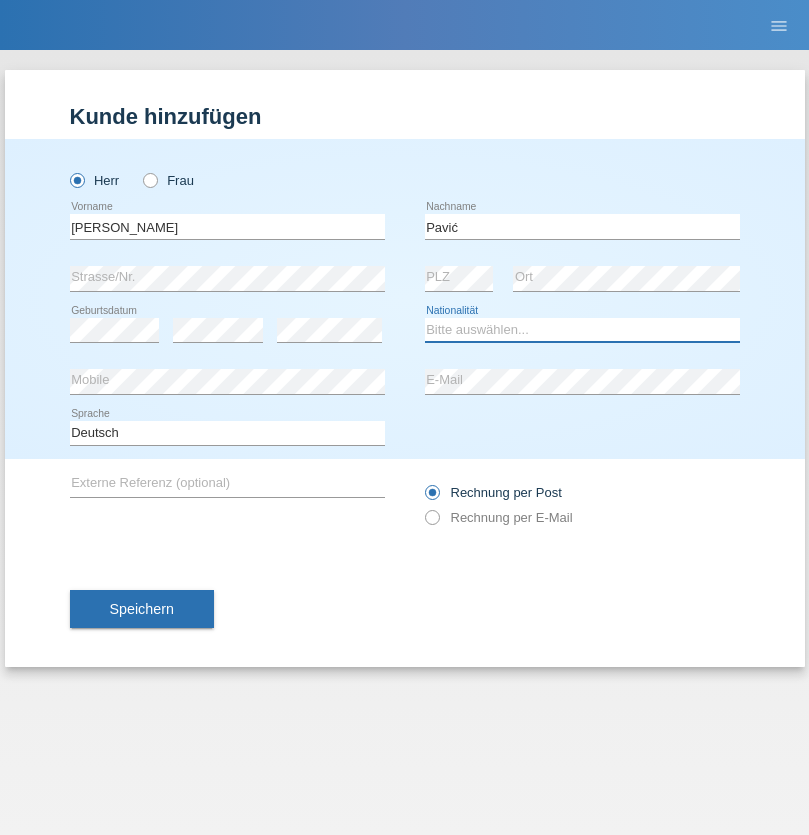 select on "HR" 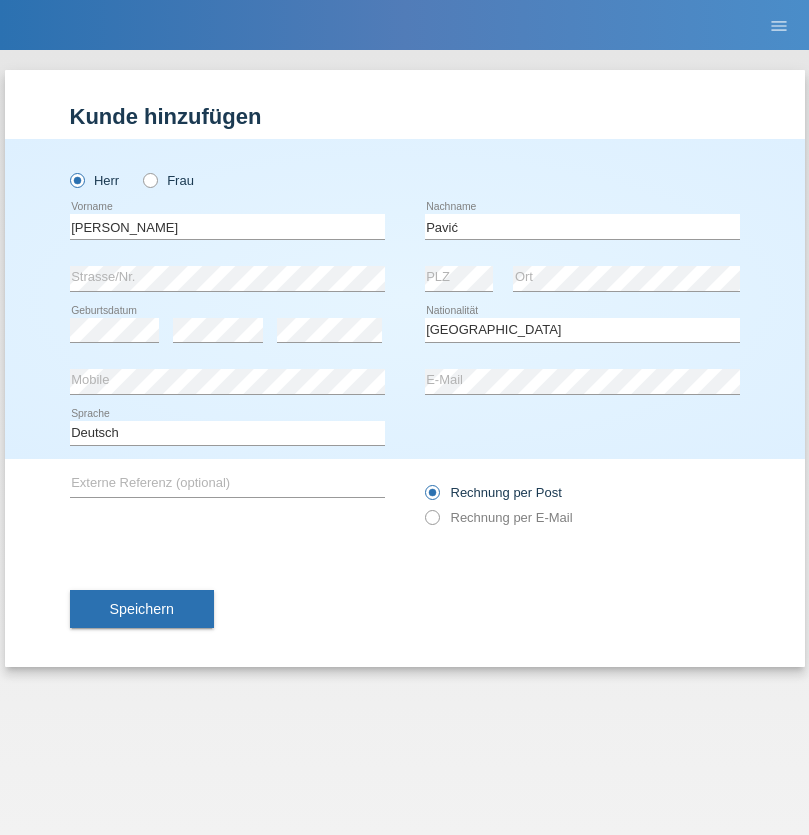 select on "C" 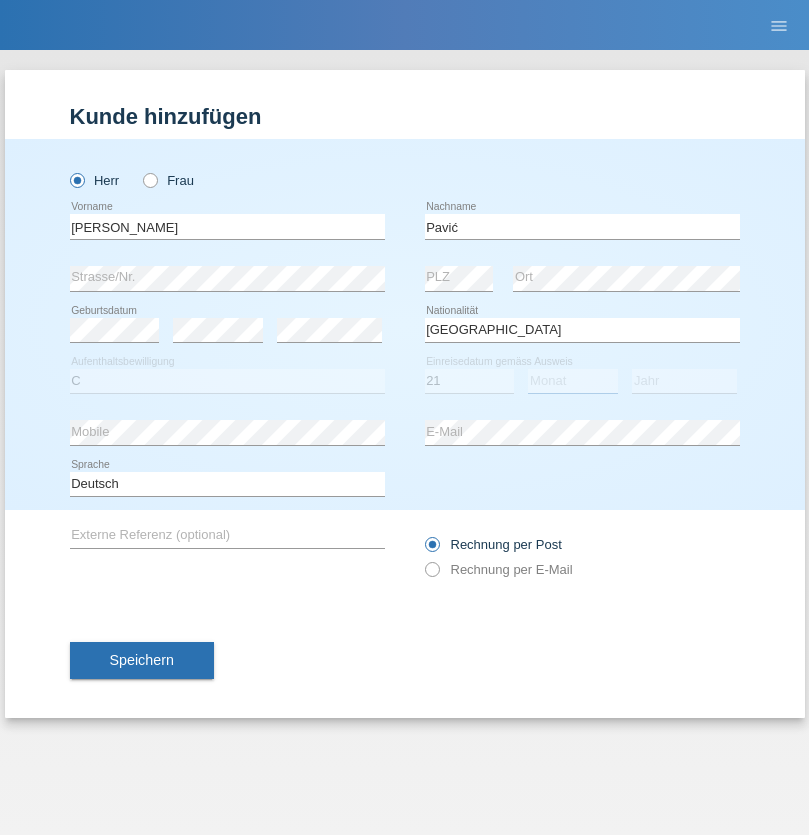 select on "04" 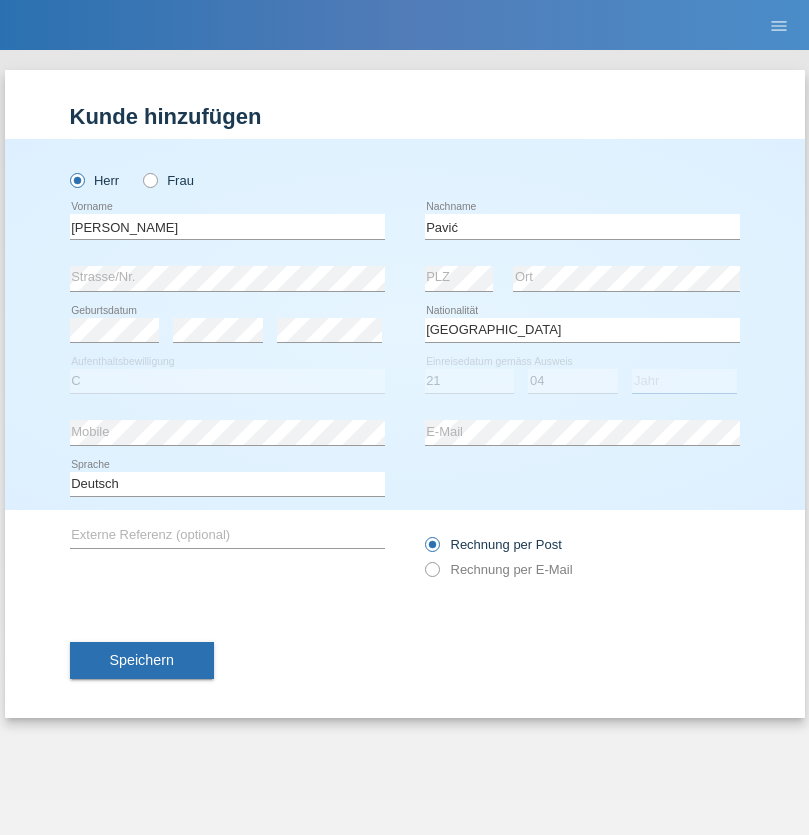 select on "2006" 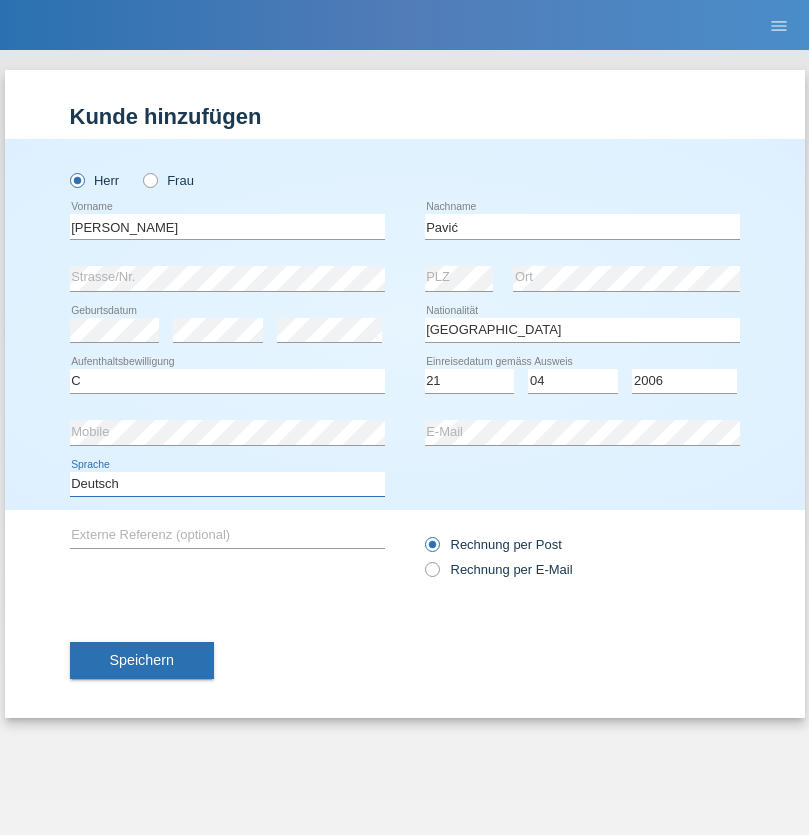 select on "en" 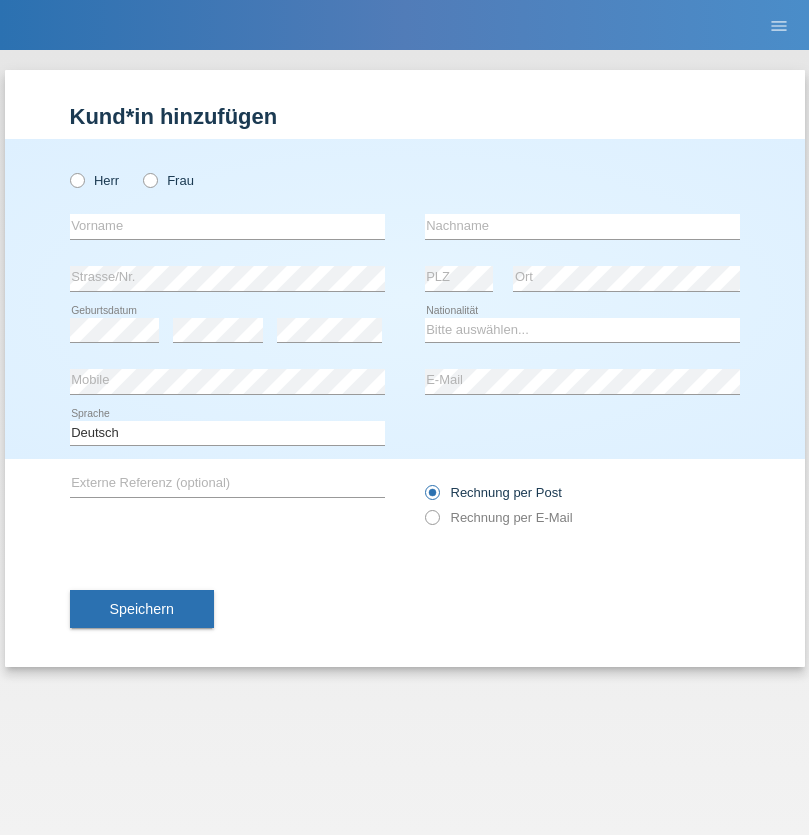 scroll, scrollTop: 0, scrollLeft: 0, axis: both 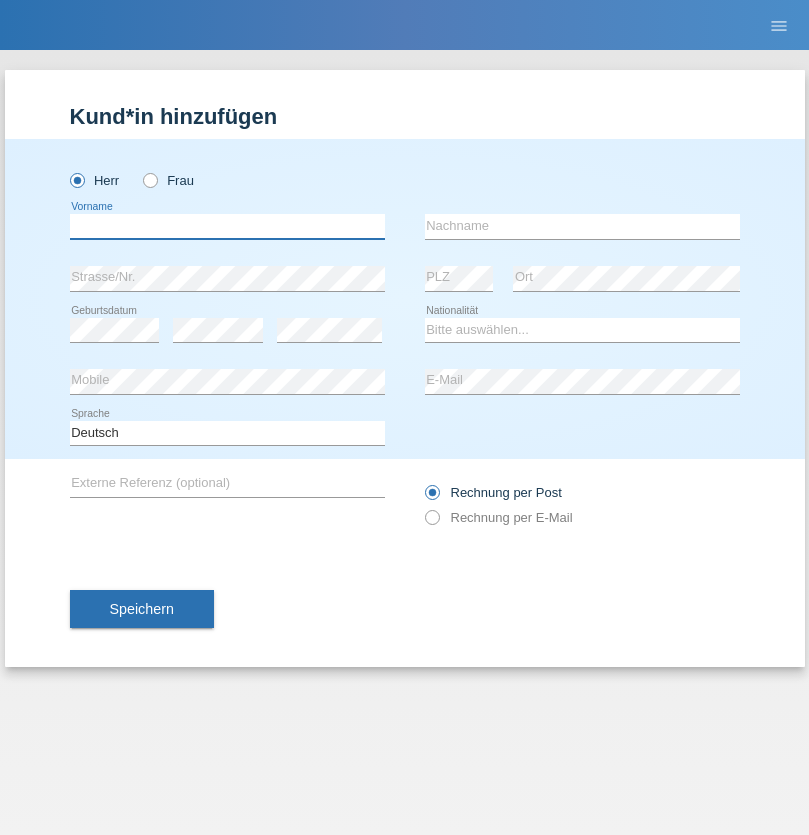 click at bounding box center [227, 226] 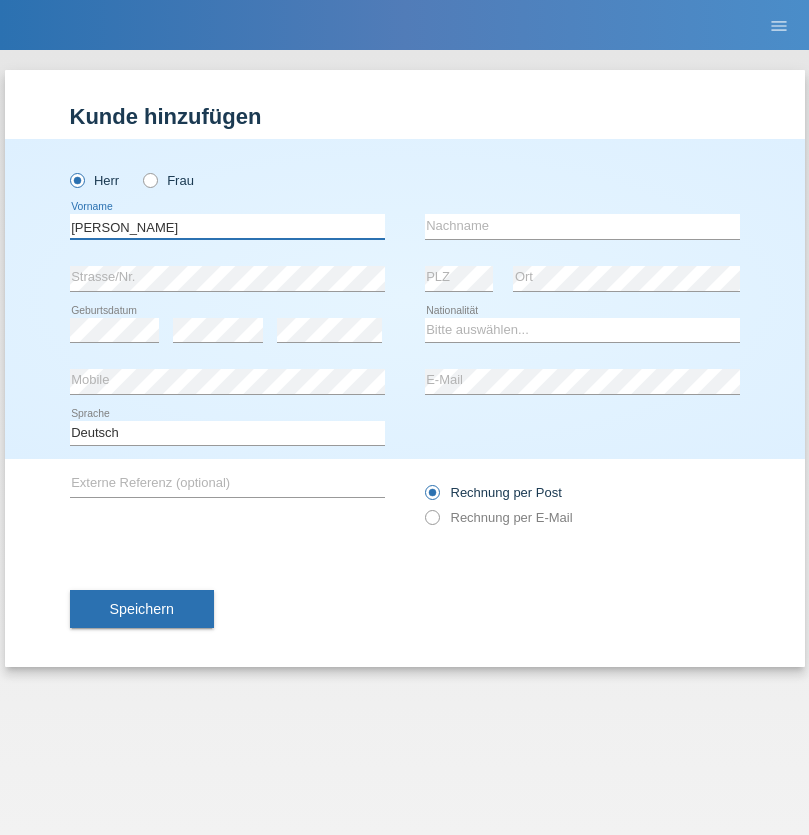 type on "[PERSON_NAME]" 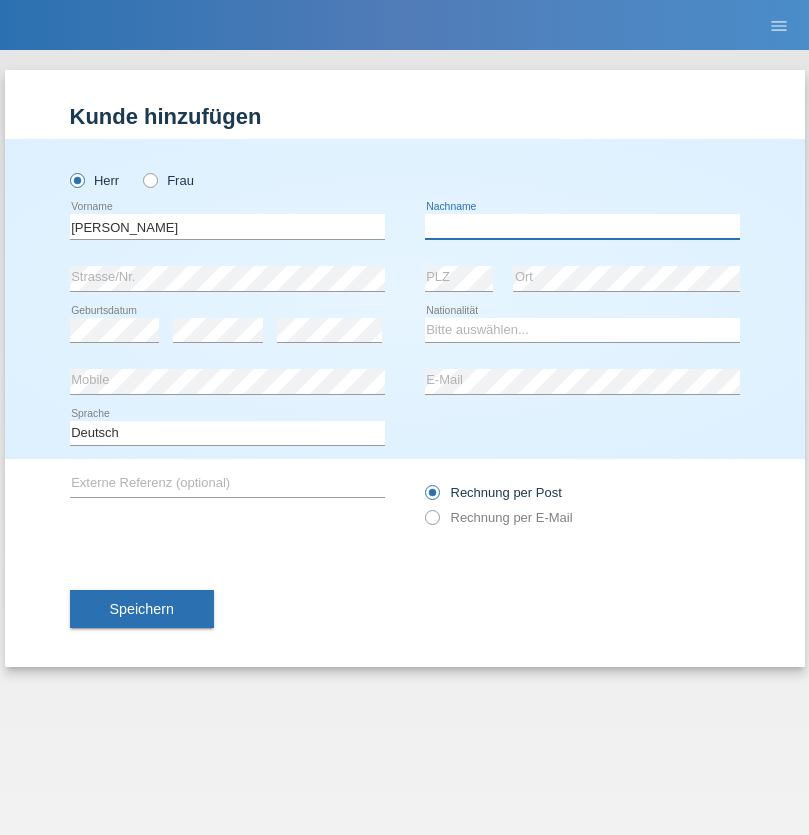 click at bounding box center (582, 226) 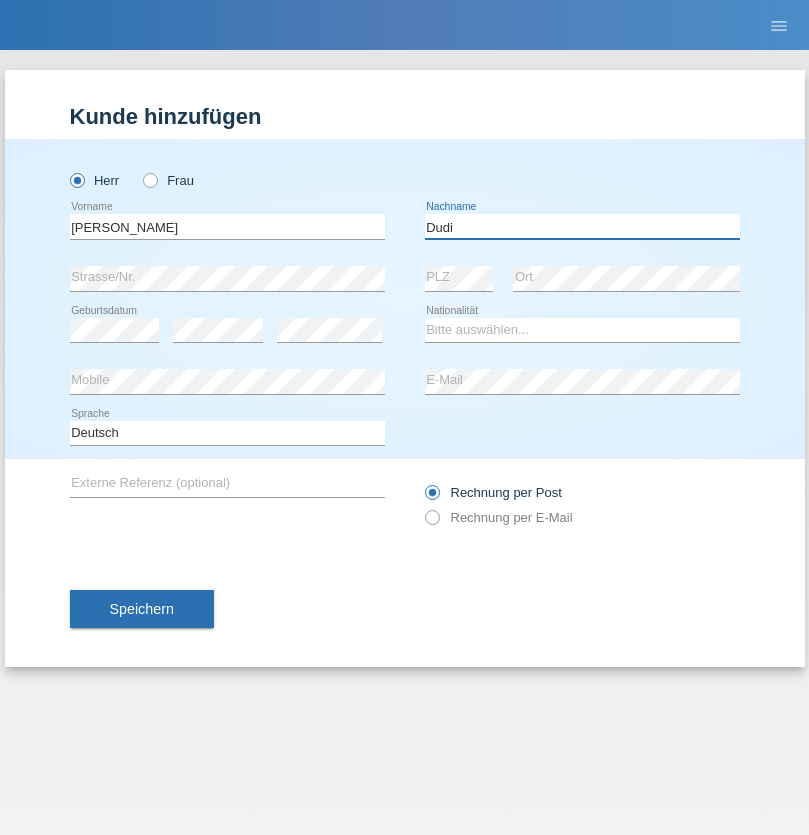 type on "Dudi" 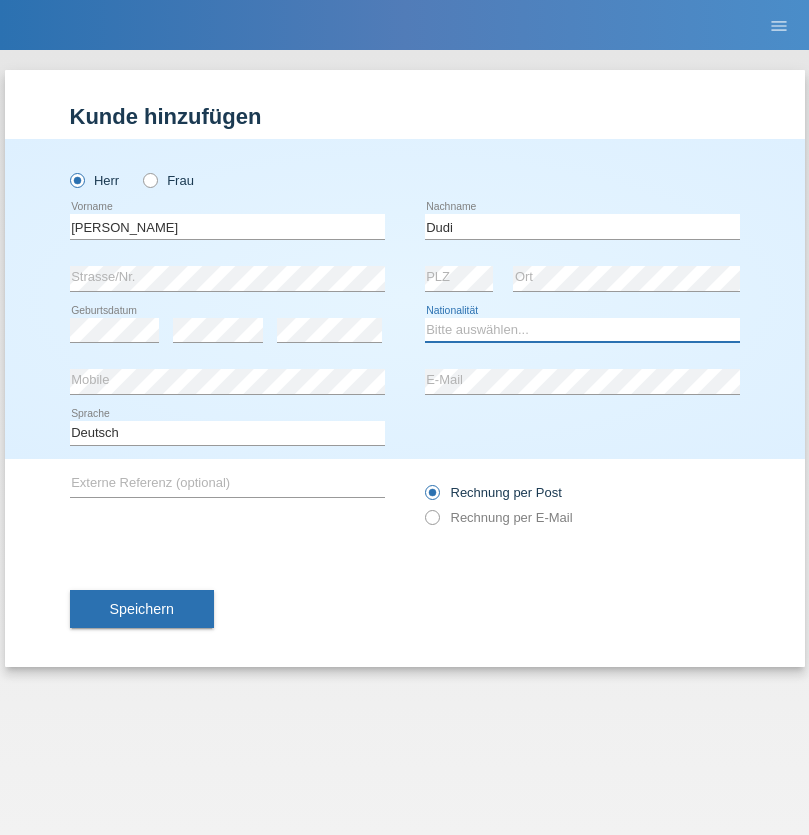 select on "SK" 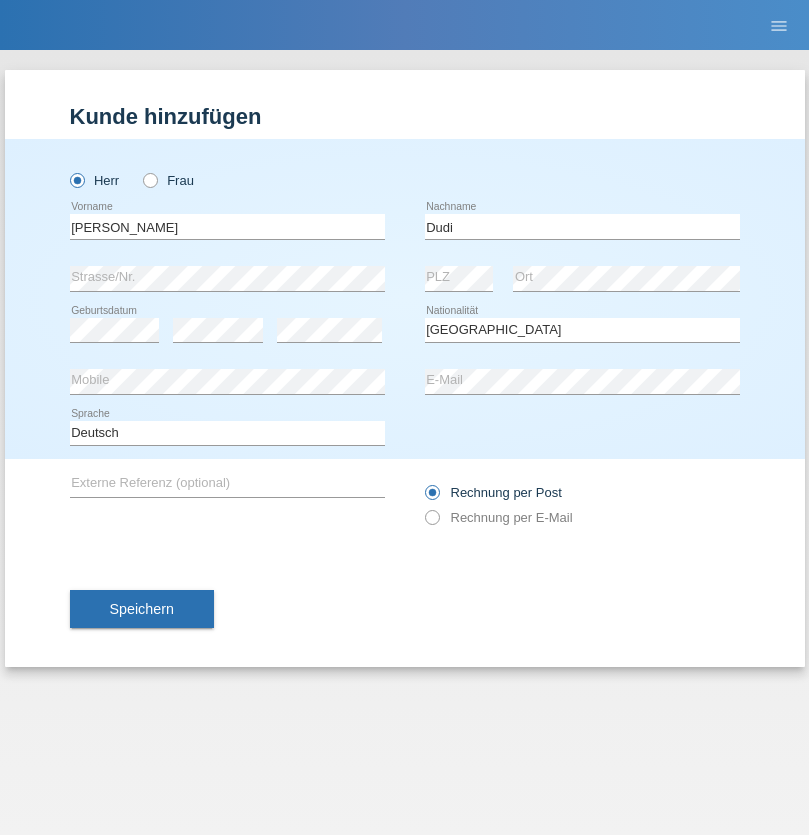select on "C" 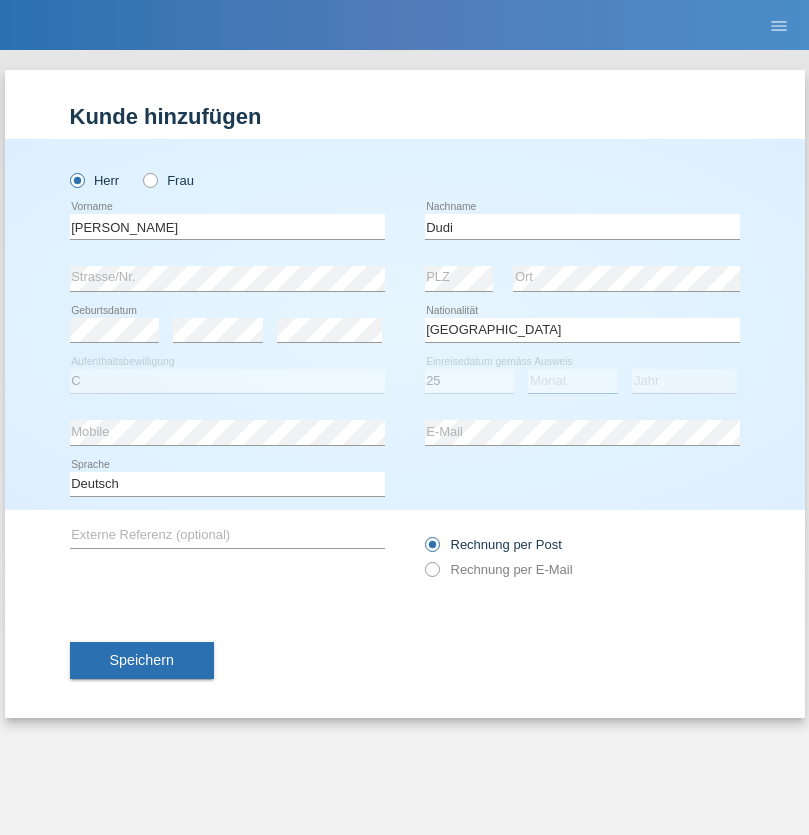select on "05" 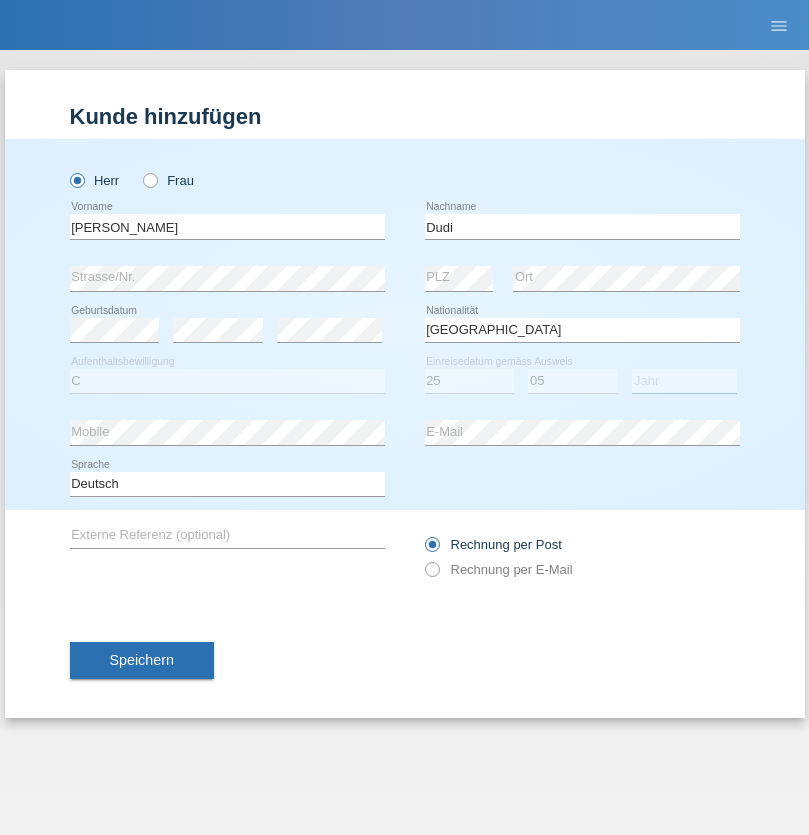 select on "2021" 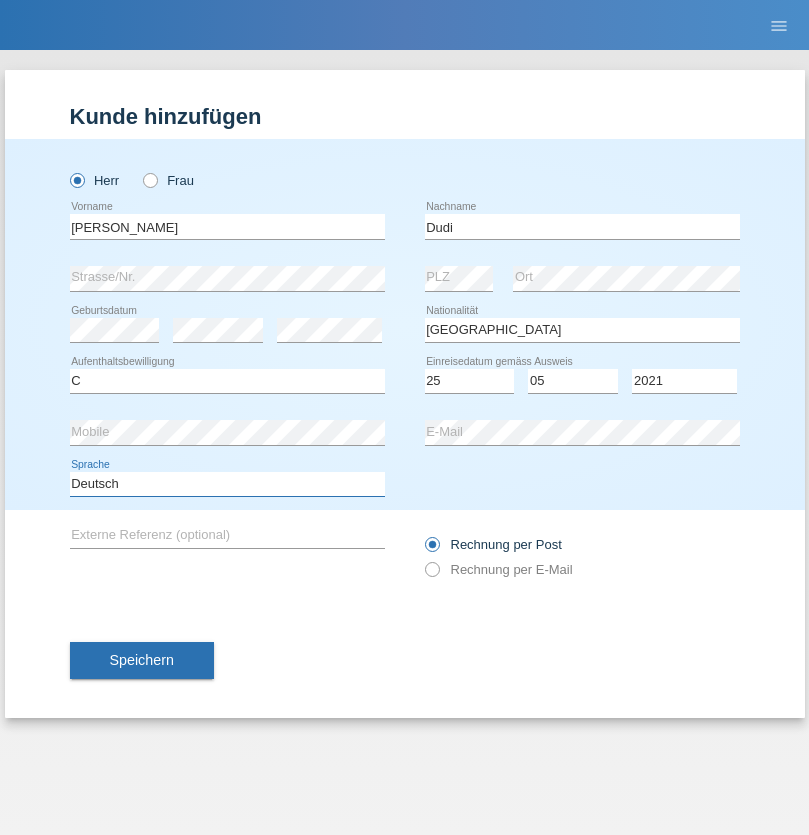 select on "en" 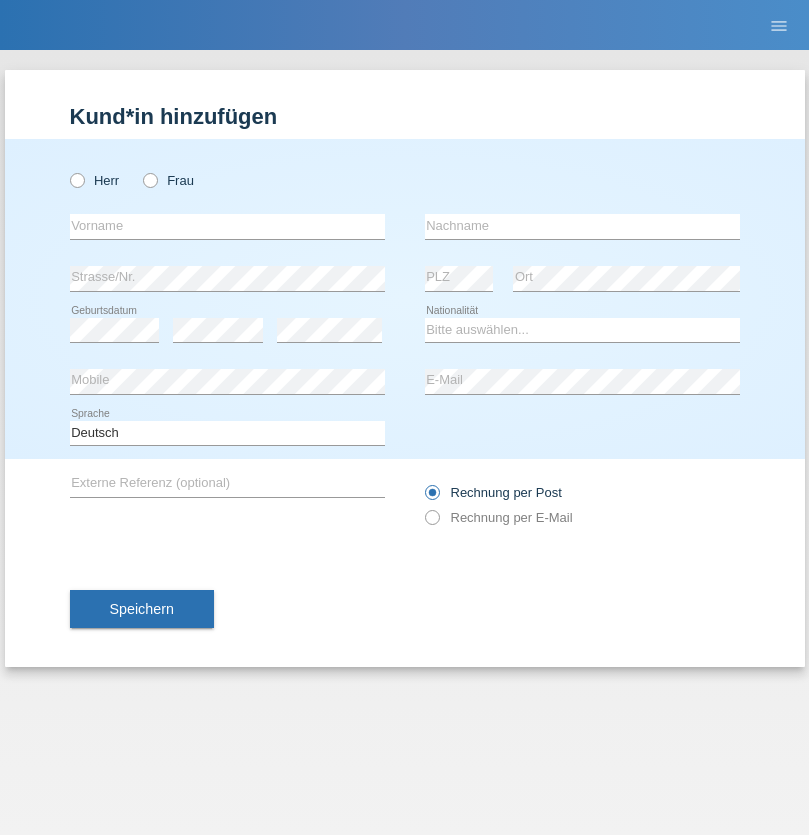 scroll, scrollTop: 0, scrollLeft: 0, axis: both 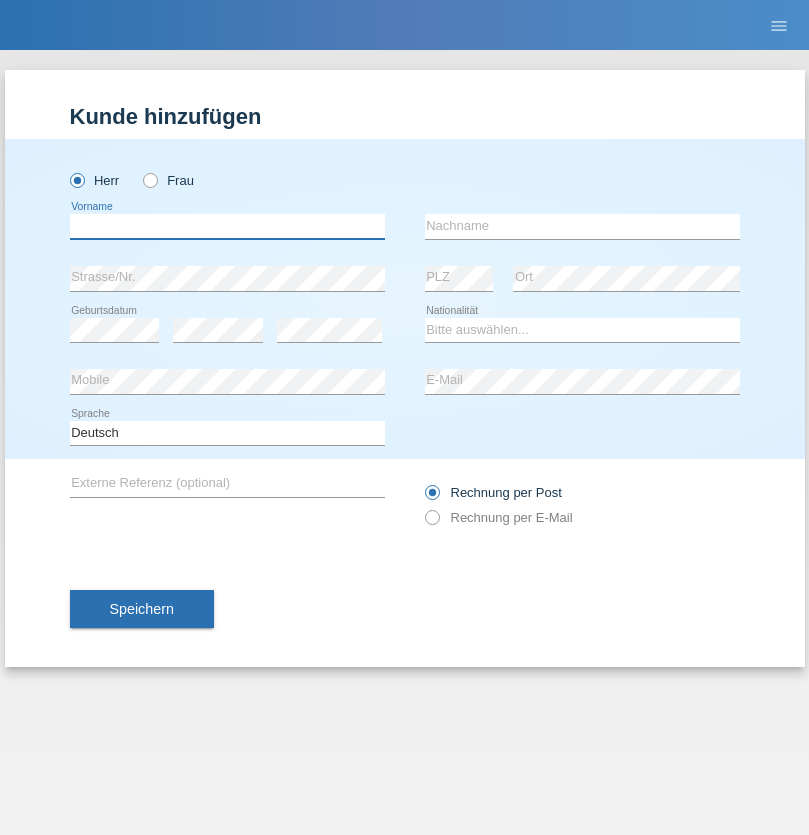 click at bounding box center (227, 226) 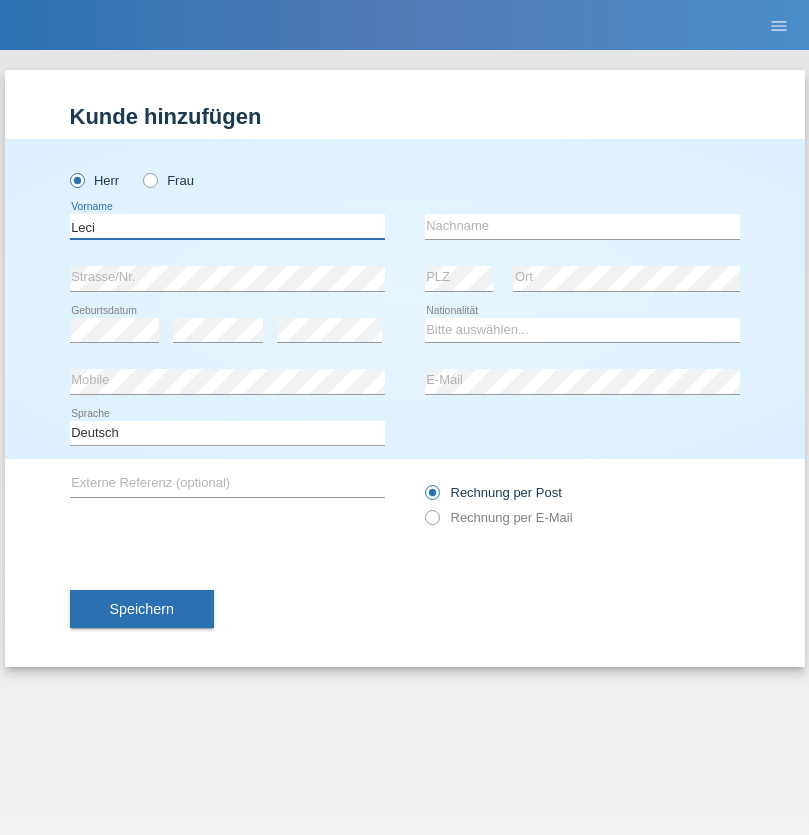 type on "Leci" 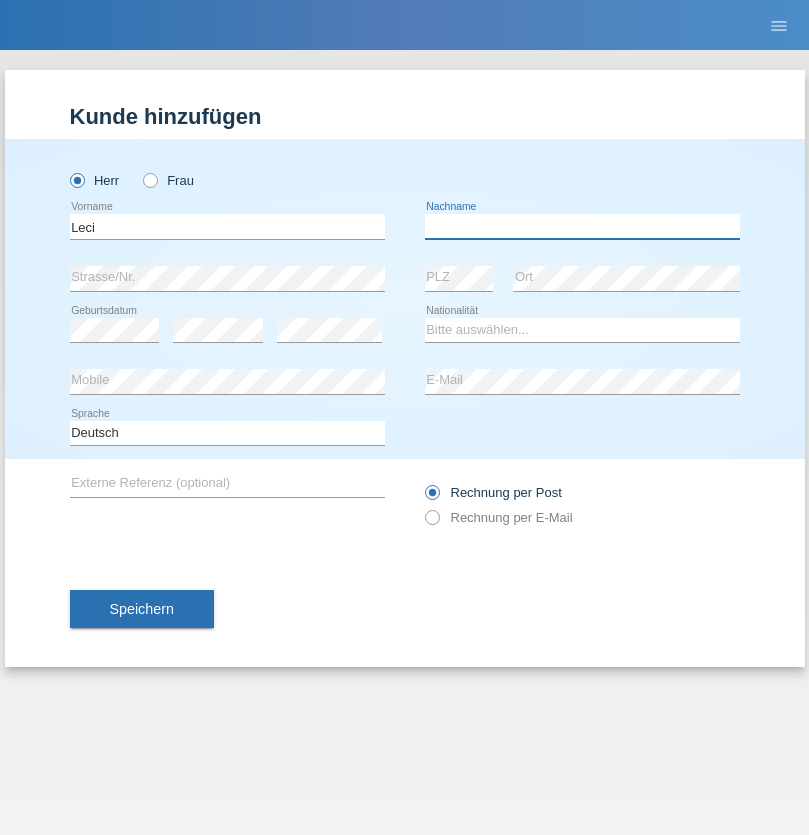 click at bounding box center (582, 226) 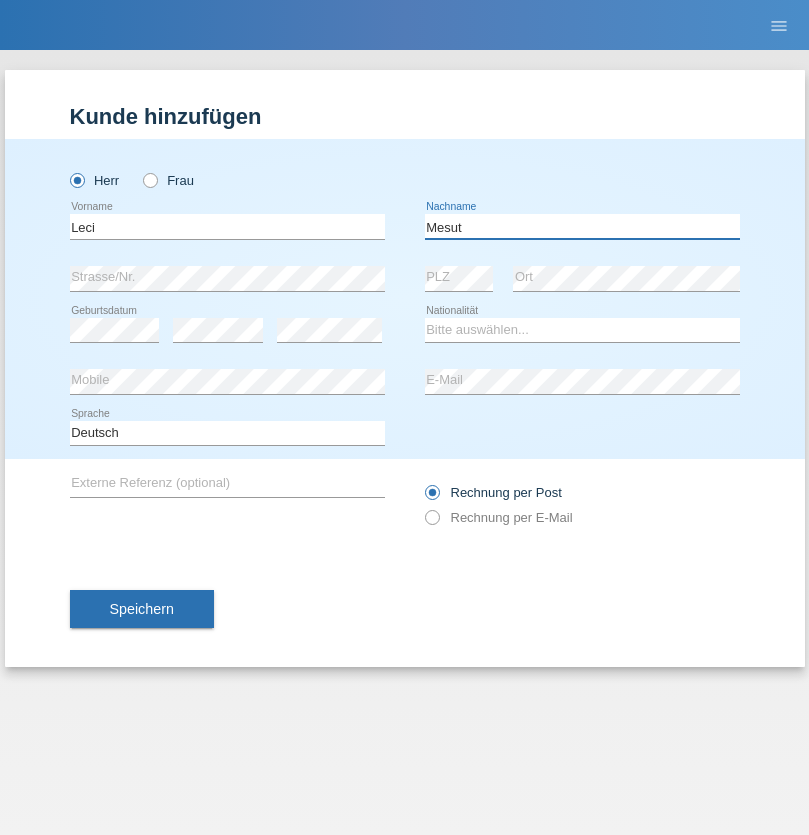 type on "Mesut" 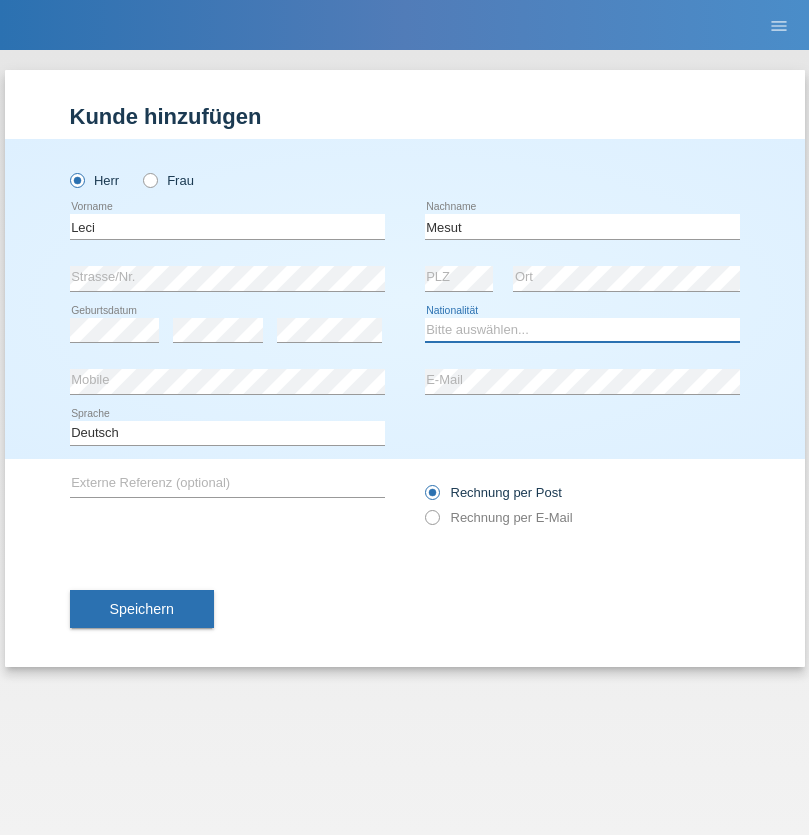 select on "XK" 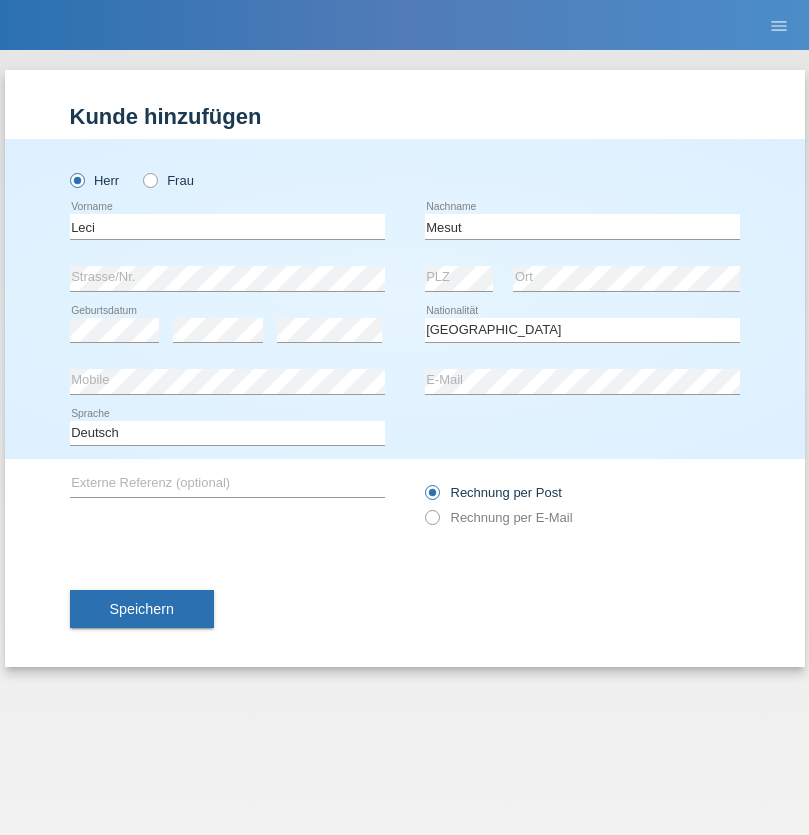 select on "C" 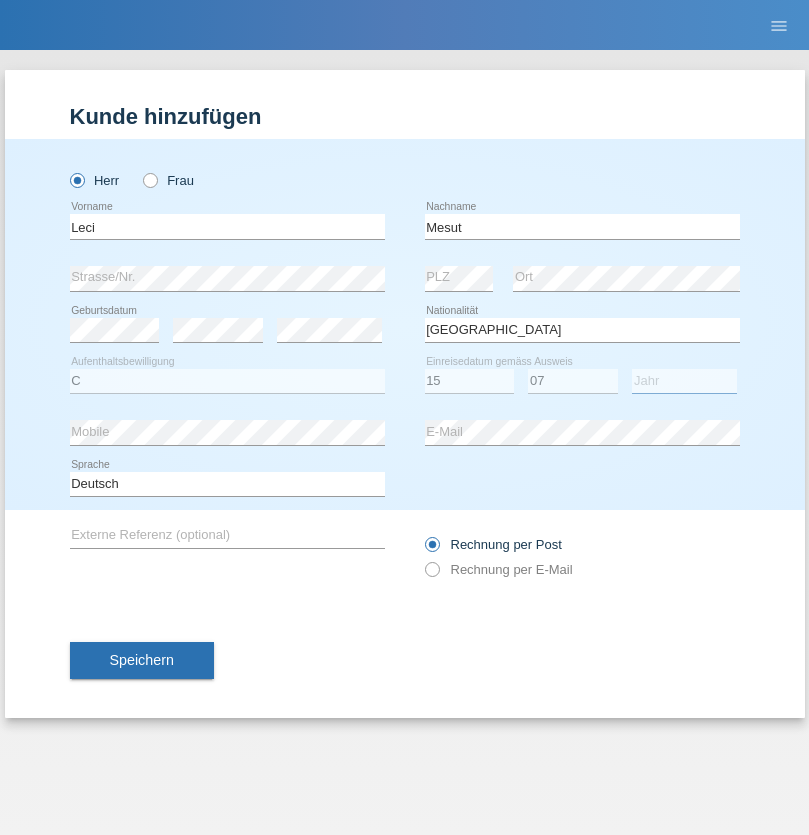 select on "2021" 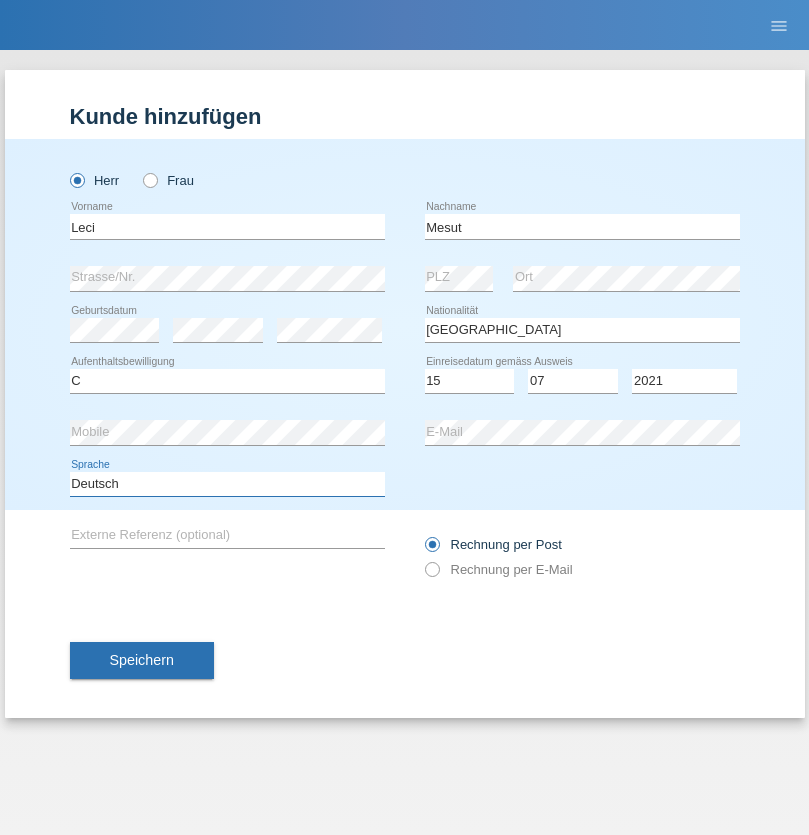 select on "en" 